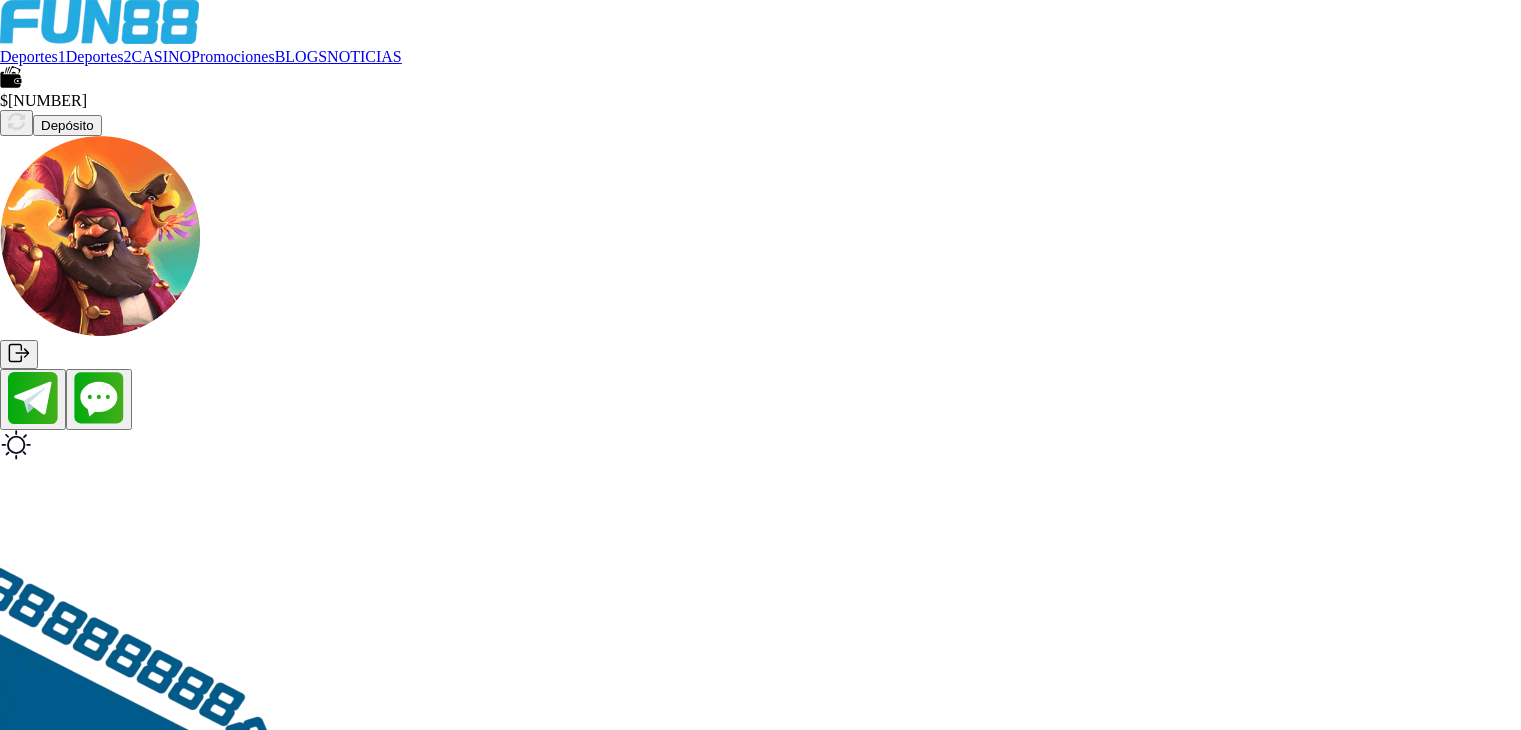 scroll, scrollTop: 0, scrollLeft: 0, axis: both 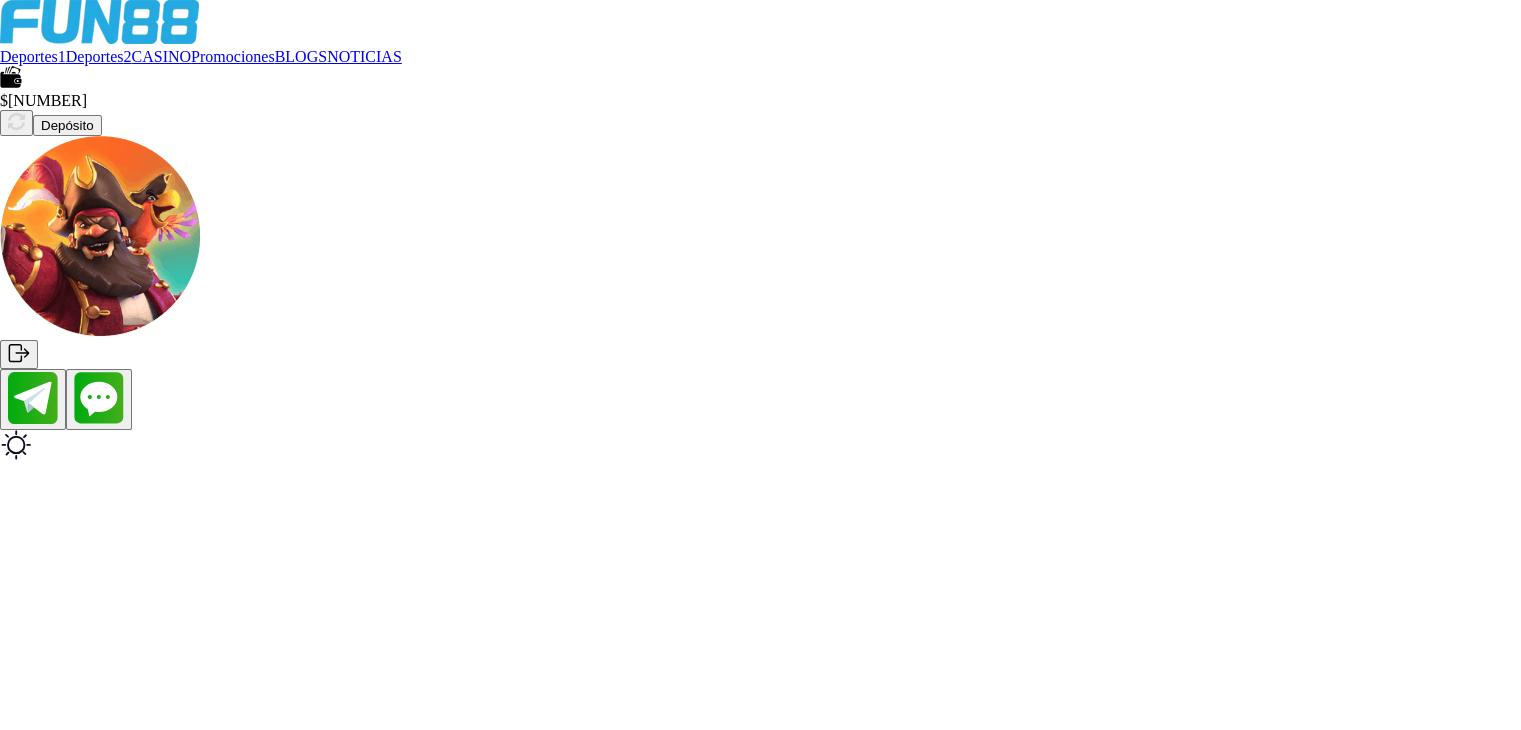 click on "$ 2,182.4 Depósito" at bounding box center (760, 217) 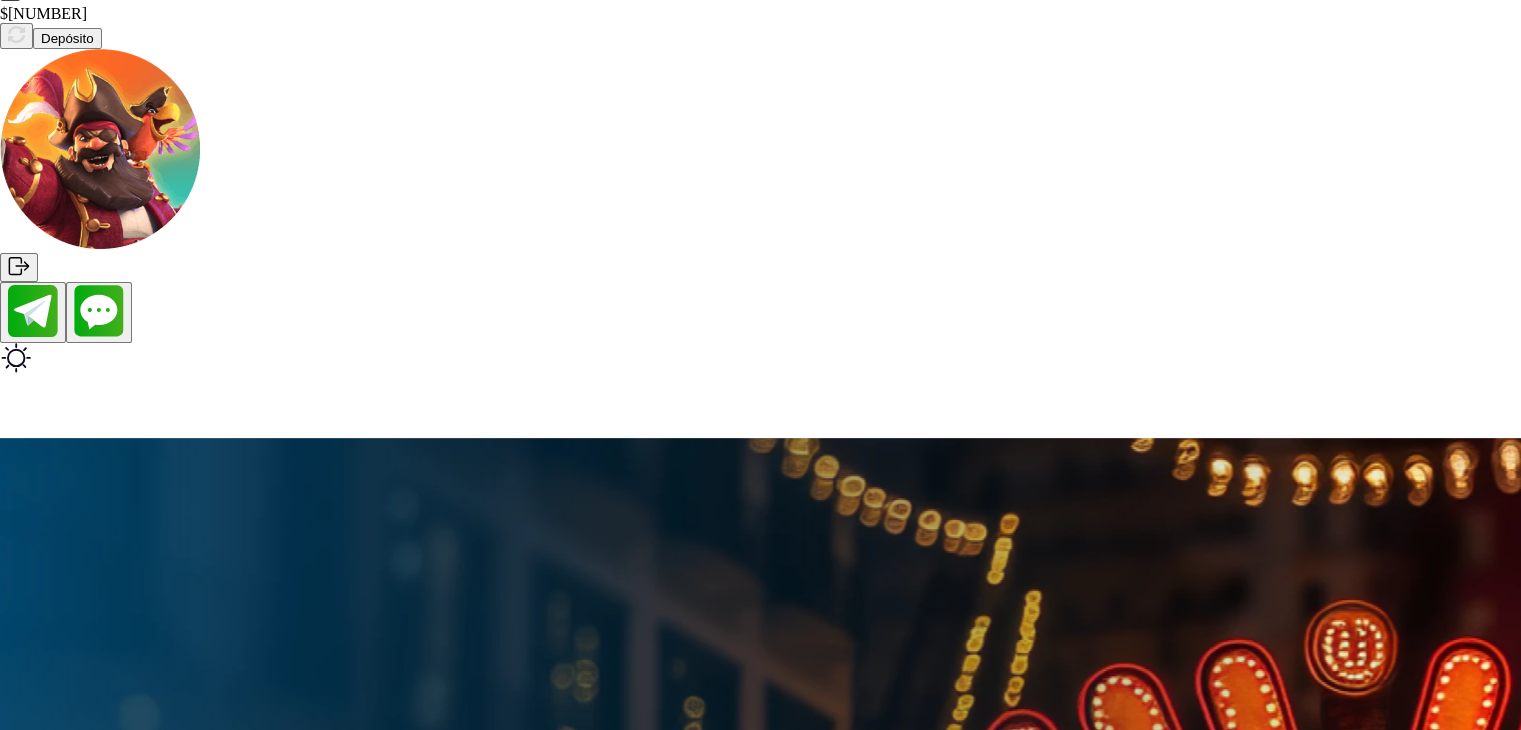 scroll, scrollTop: 200, scrollLeft: 0, axis: vertical 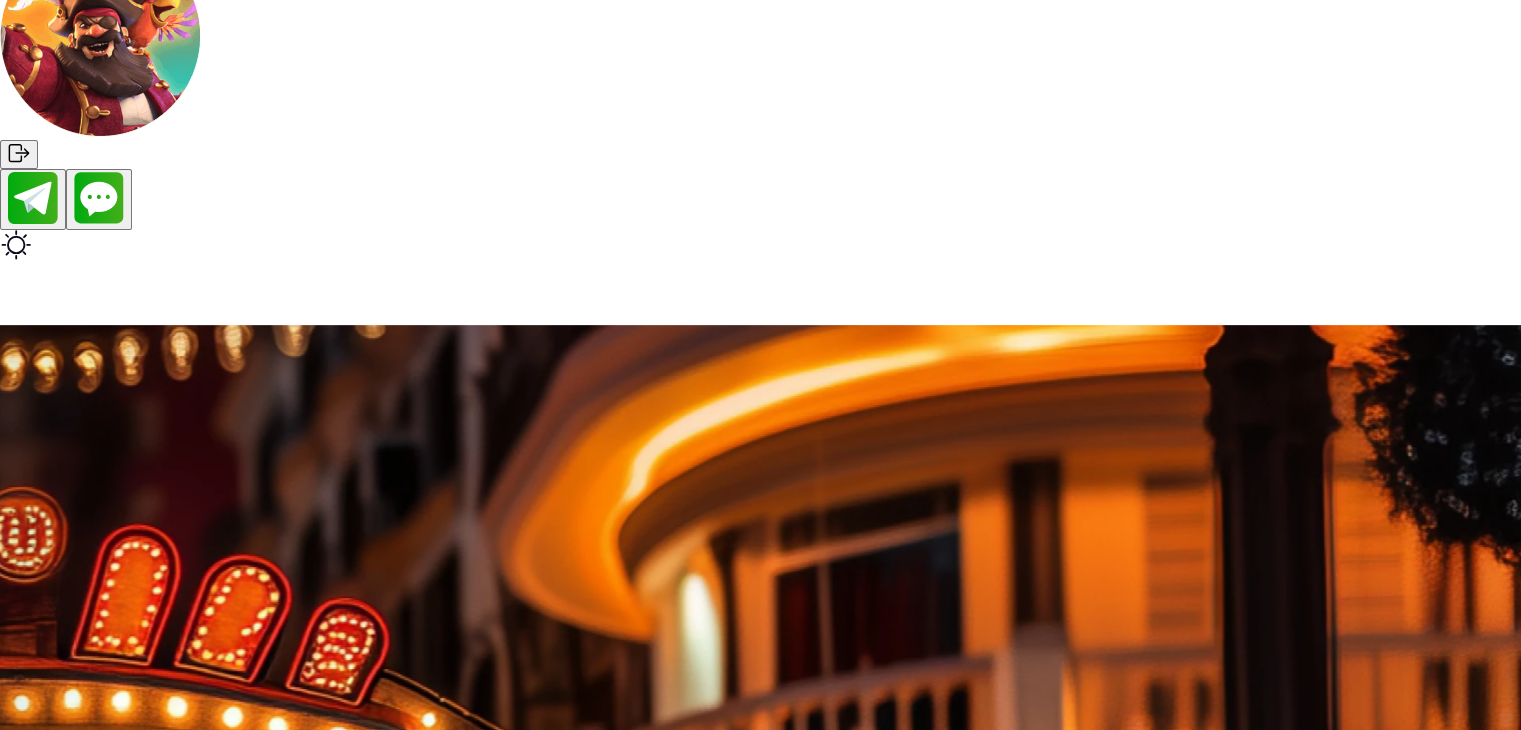 click on "JUGAR" at bounding box center (760, 13936) 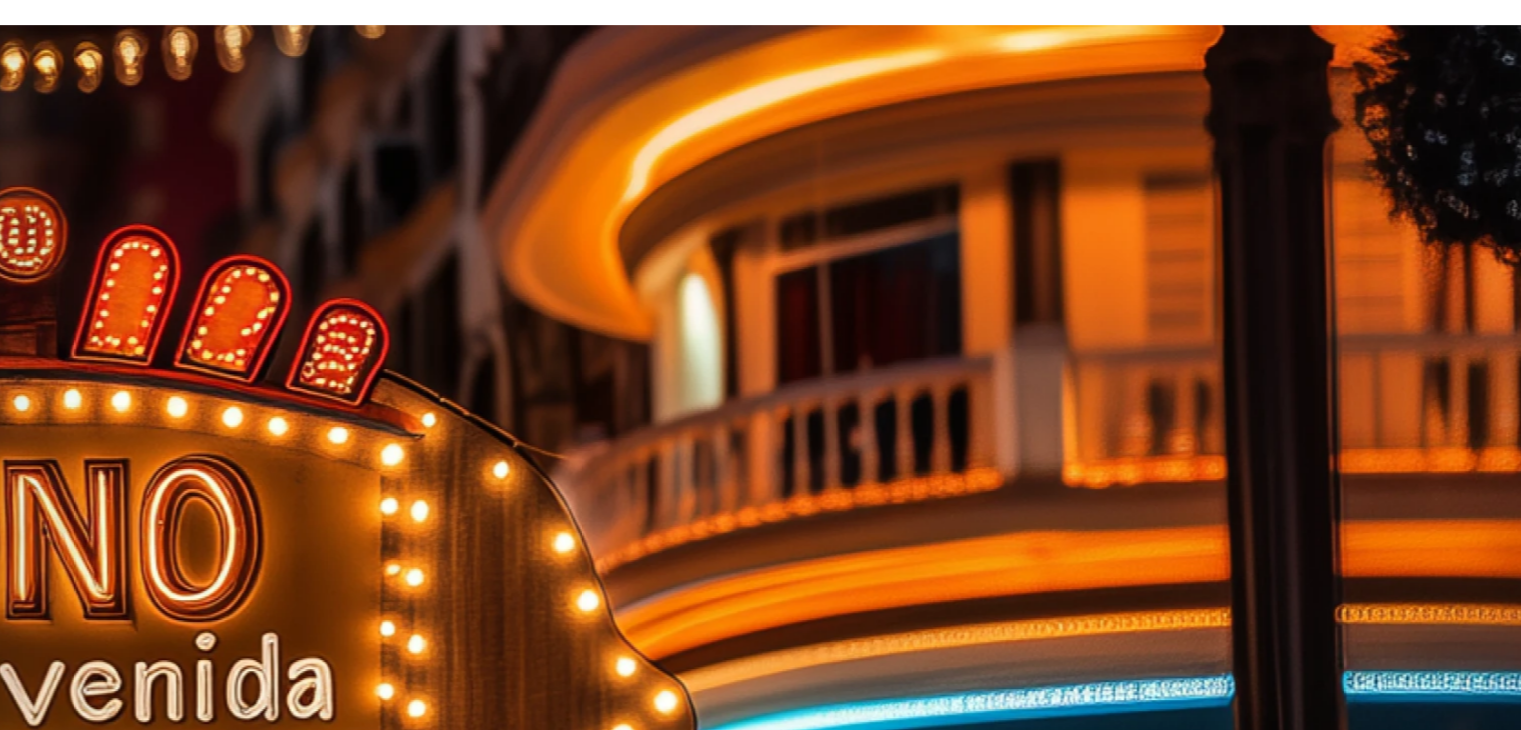 scroll, scrollTop: 600, scrollLeft: 0, axis: vertical 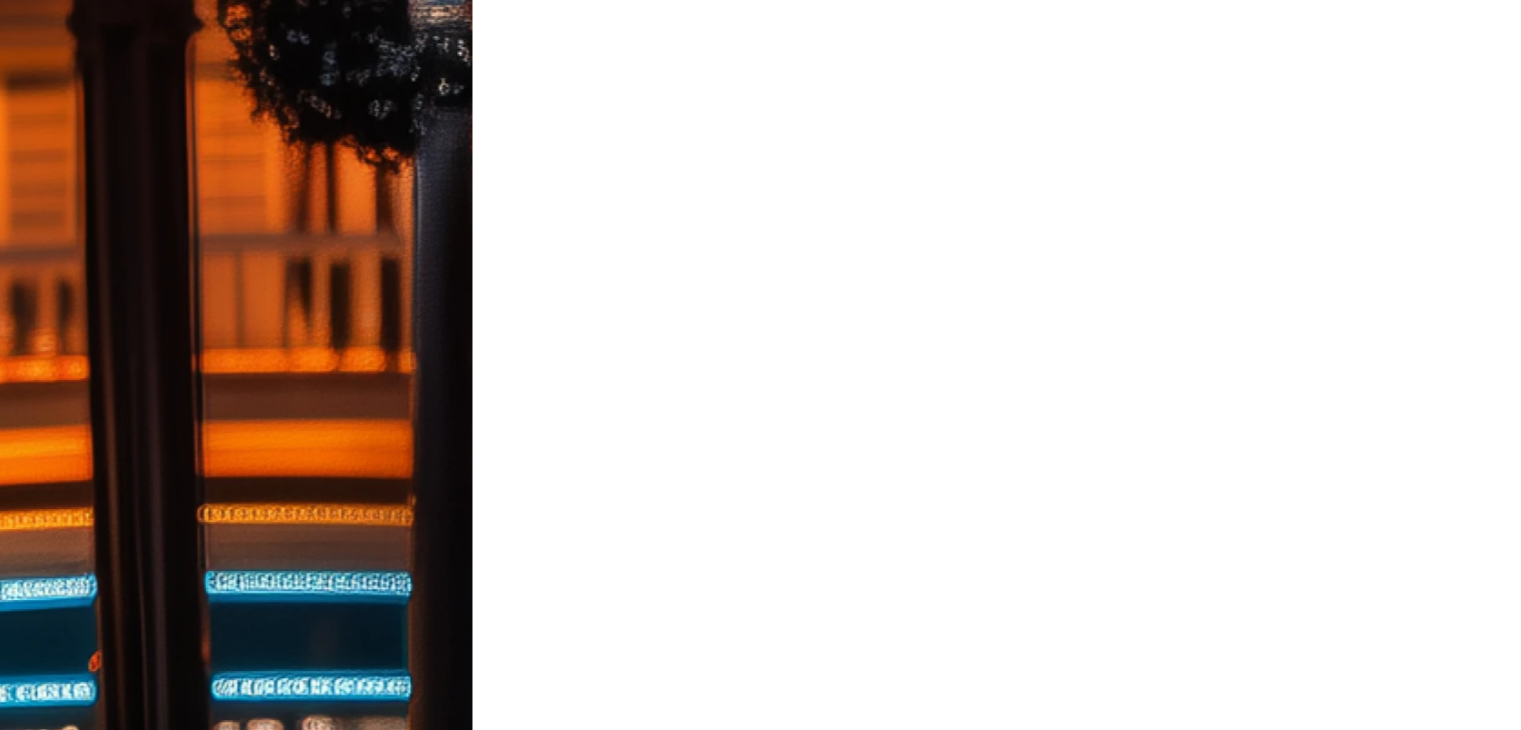click at bounding box center [760, 31531] 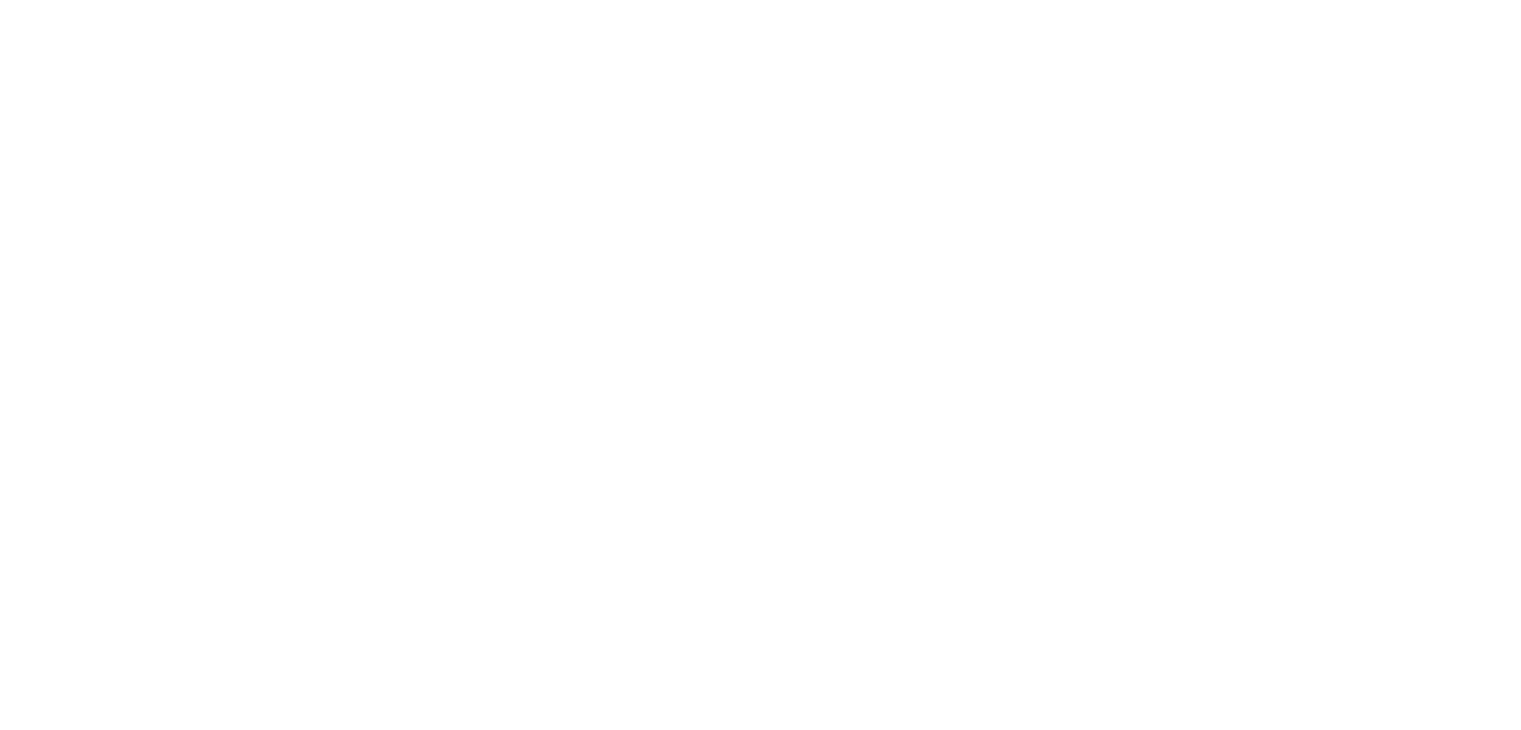 scroll, scrollTop: 0, scrollLeft: 0, axis: both 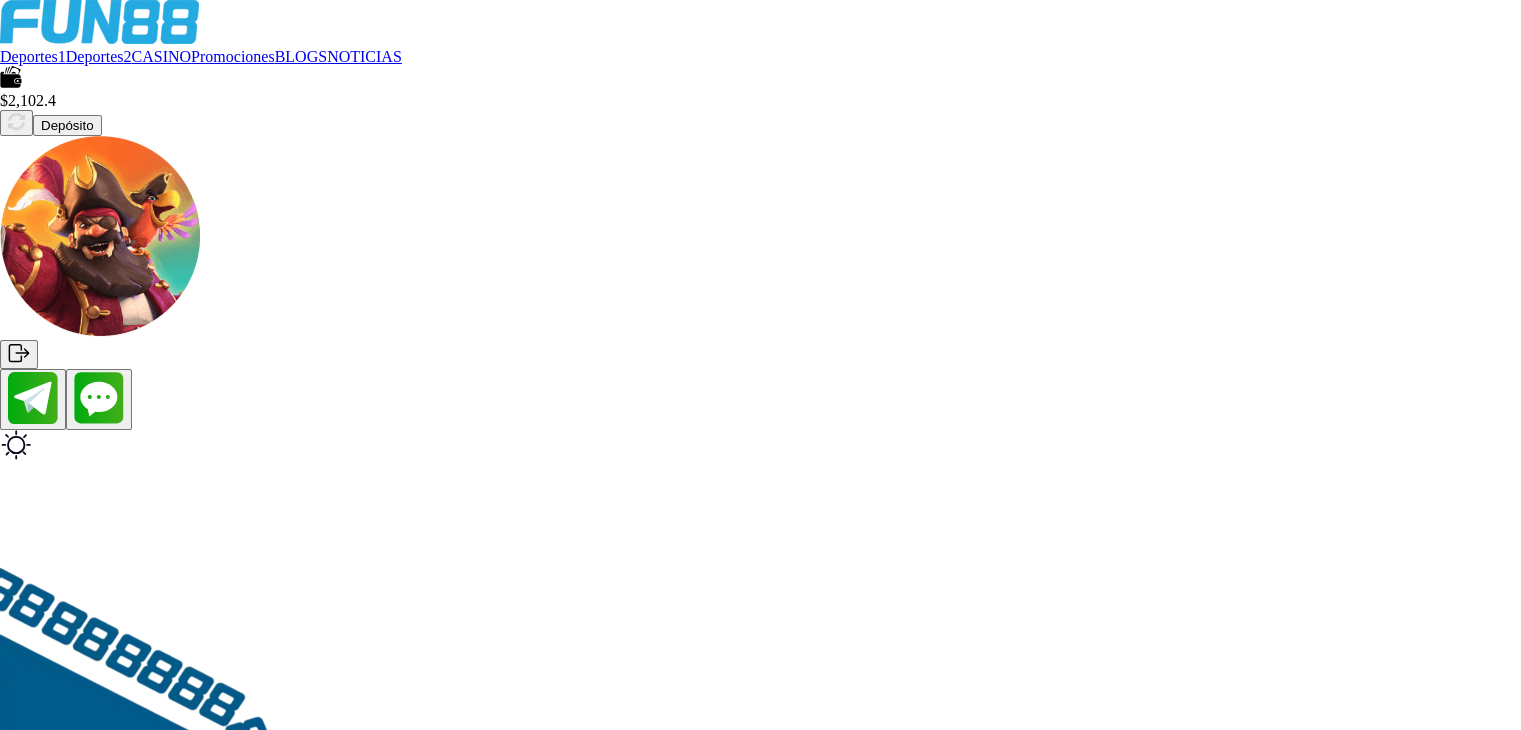click on "Deportes  1 Deportes  2 CASINO Promociones BLOGS NOTICIAS" at bounding box center (350, 57) 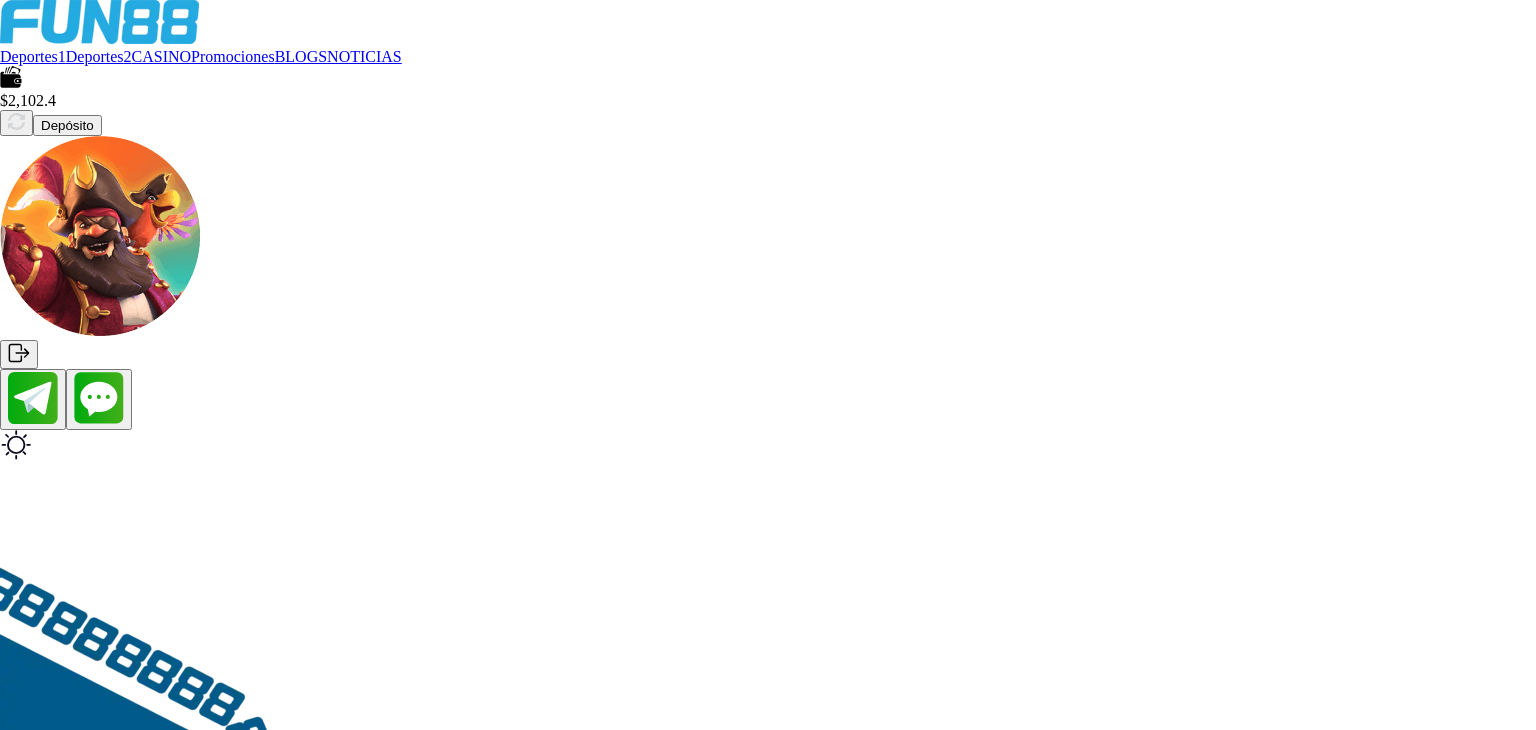 click on "Deportes  1 Deportes  2 CASINO Promociones BLOGS NOTICIAS $ 2,102.4 Depósito JUGAR AHORA JUGAR AHORA JUGAR AHORA JUGAR AHORA JUGAR AHORA JUGAR AHORA ¡FELICIDADES poxxx13! GANADOR DESTACADO DE FUN88, RECIENTEMENTE GANÓ $8,600.00 EN UNA APUESTA DE $100.00 EN Mega Fire Blaze: 3 Wizards ¡FELICIDADES jxxx2! GANADOR DESTACADO DE FUN88, RECIENTEMENTE GANÓ $5,215.00 EN UNA APUESTA DE $87.500 EN Blue Wizard / FIREBLAZE ¡FELICIDADES guxxxxx90! GANADOR DESTACADO DE FUN88, RECIENTEMENTE GANÓ $8,440.00 EN UNA APUESTA DE $100.00 EN Blue Wizard / FIREBLAZE Apuestas deportivas en vivo y juegos de casino en línea en Mexico Apuestas Deportivas Slots Mesas en Vivo JUGAR AHORA ¿POR QUÉ JUGAR JUEGOS DE CASINO CON FUN88? +15 Años de Experiencia Lideres en Latino America Programa de Lealtad Cashback y muchos otros beneficios Nuestros Ganadores Celebramos con ellos Atención al cliente 24/7 Fácil, rápido y seguro Tus pagos en 20 Minutos Nuestros Ganadores" at bounding box center (768, 26365) 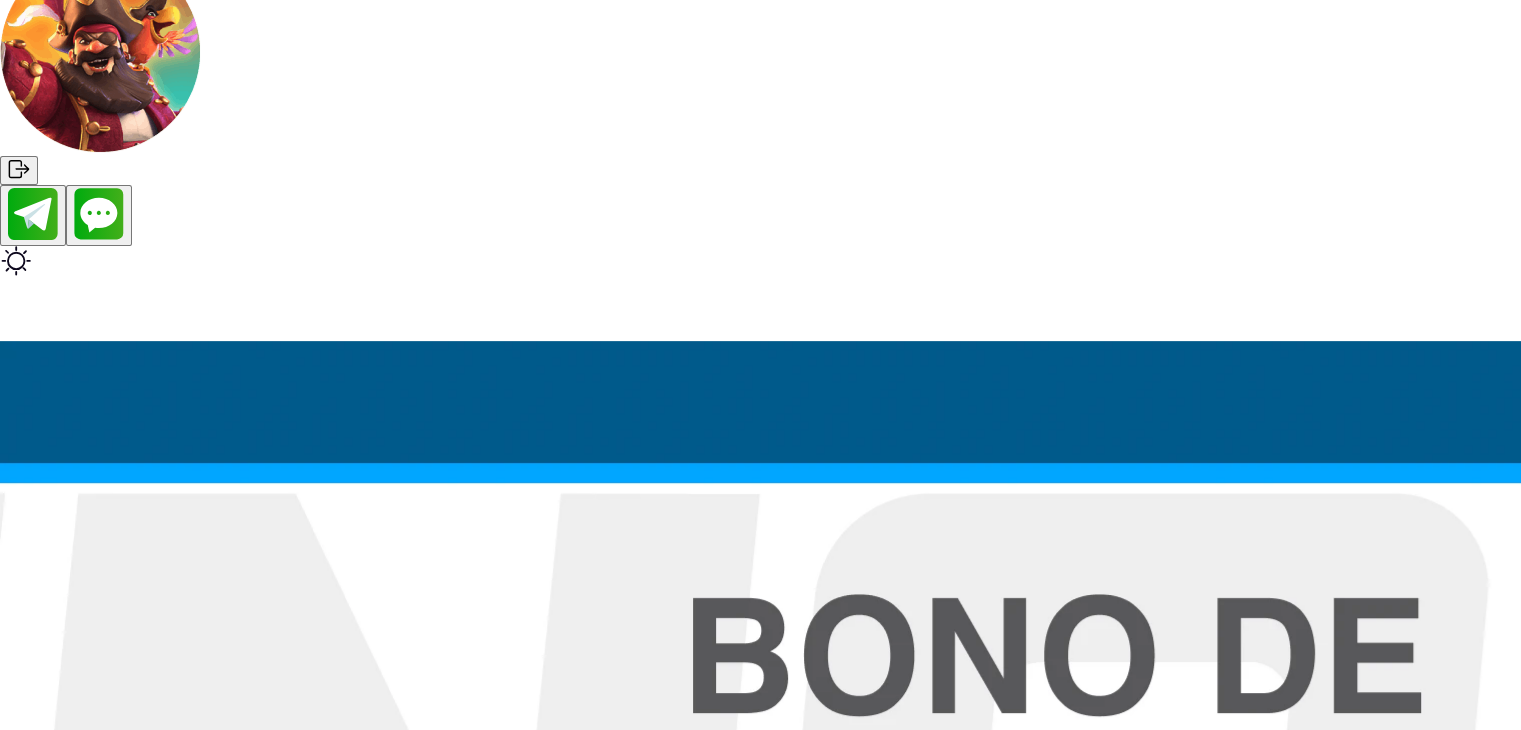 scroll, scrollTop: 200, scrollLeft: 0, axis: vertical 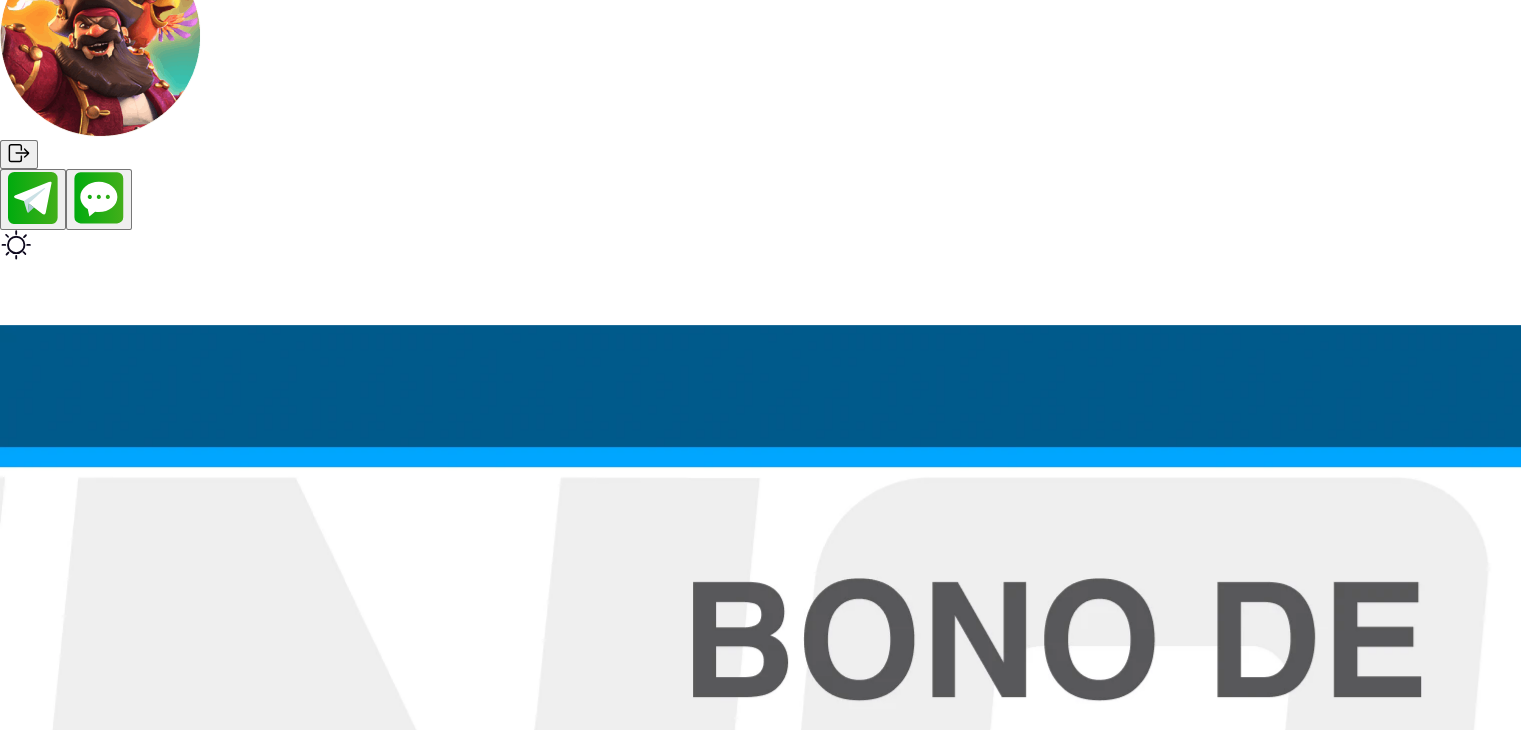 click at bounding box center (40, 13861) 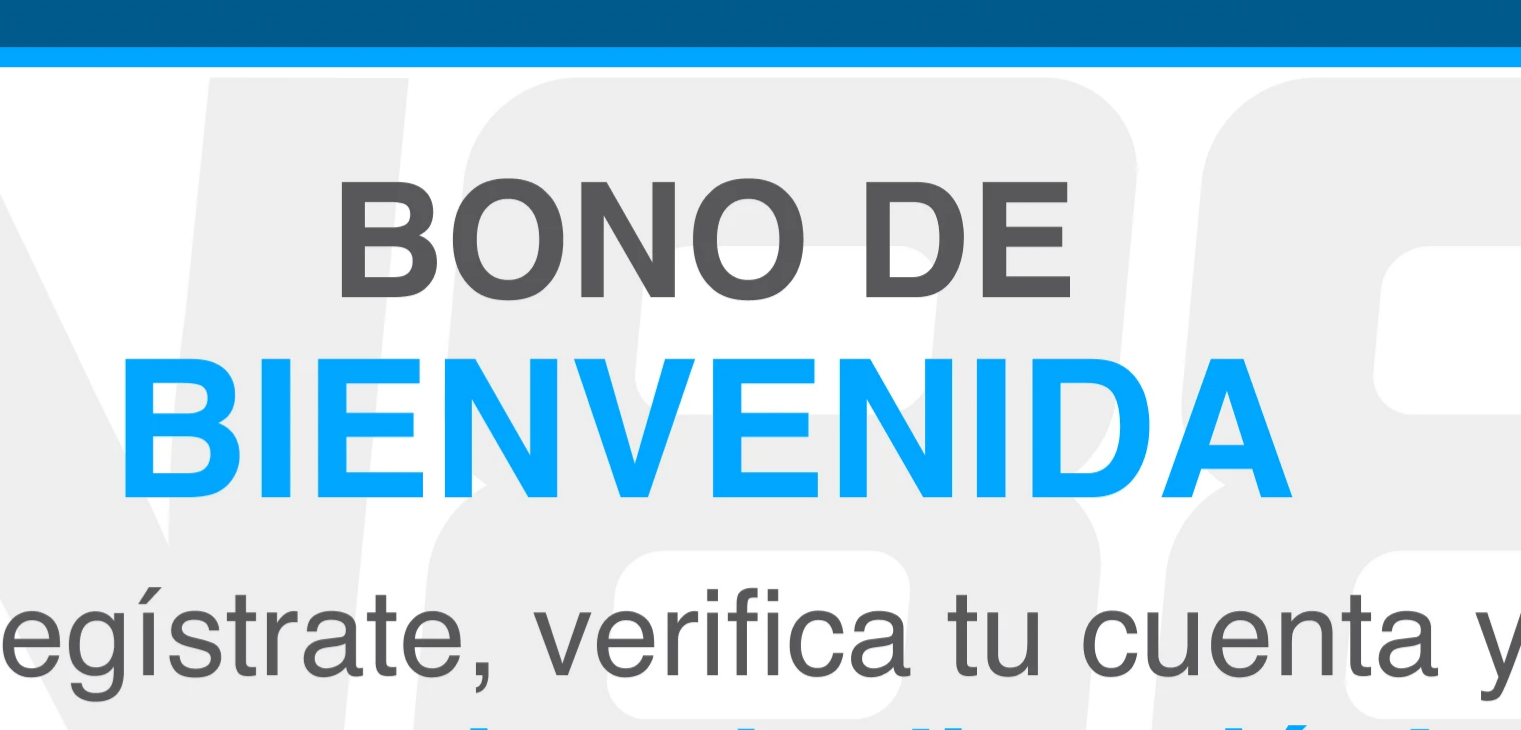 scroll, scrollTop: 900, scrollLeft: 0, axis: vertical 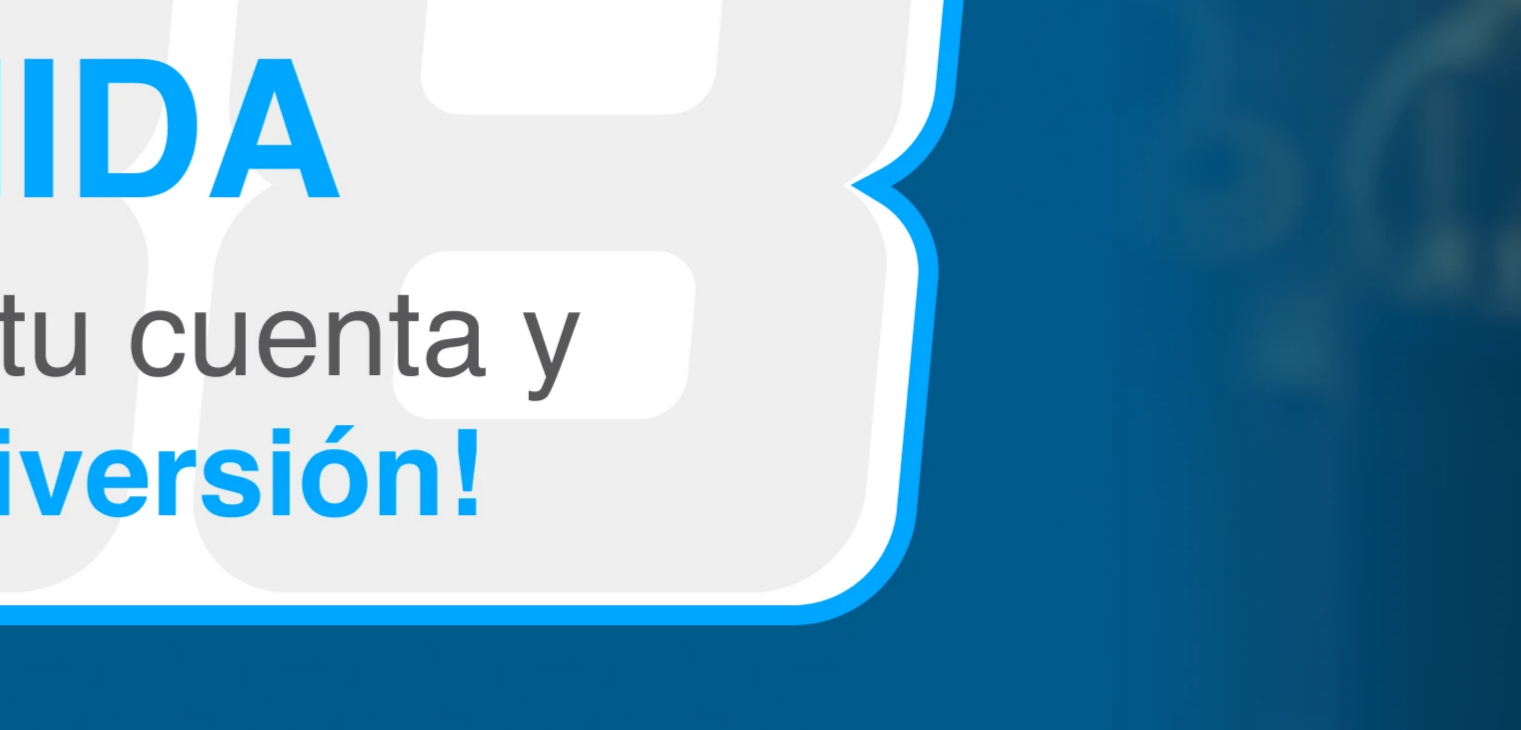 click at bounding box center (760, 31231) 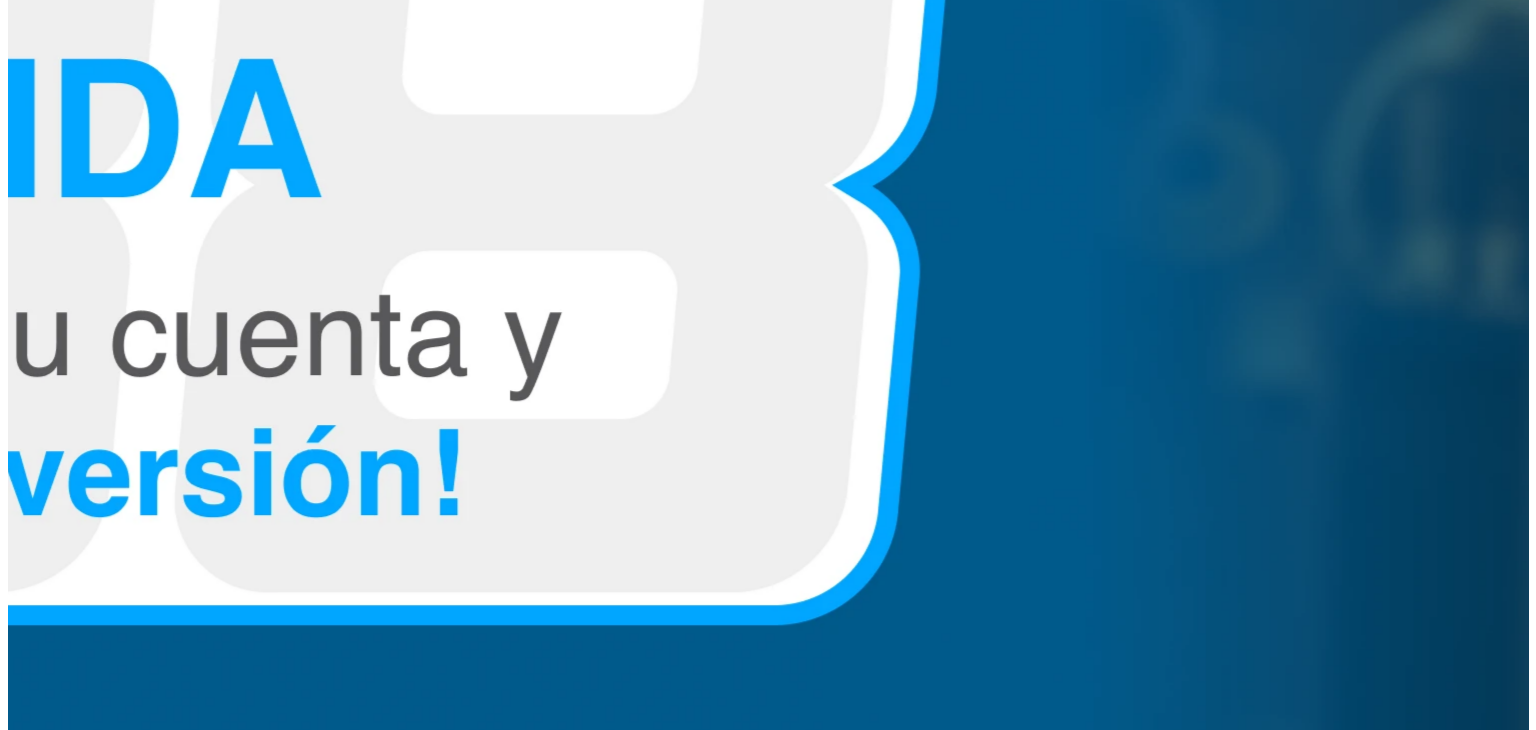 scroll, scrollTop: 0, scrollLeft: 0, axis: both 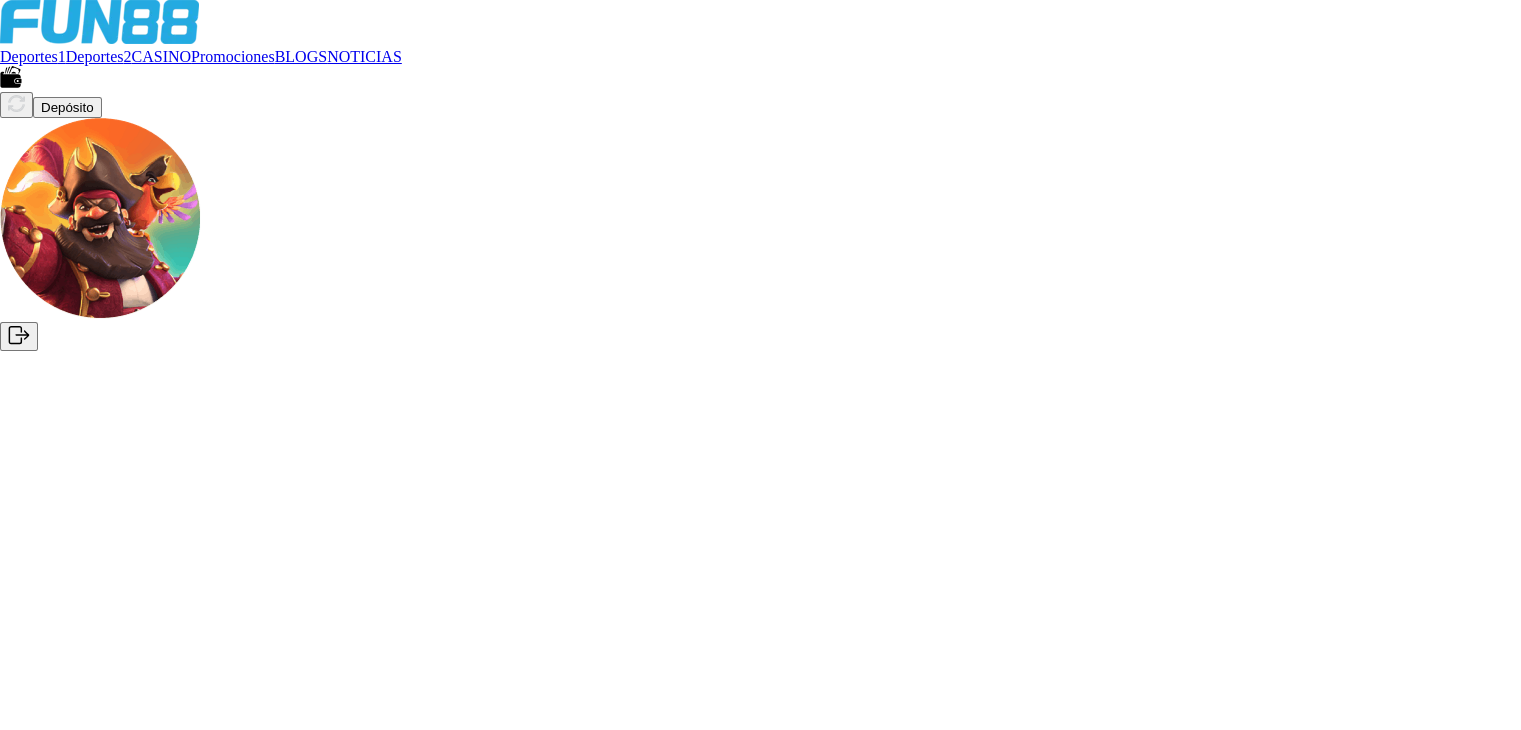 click at bounding box center [760, 220] 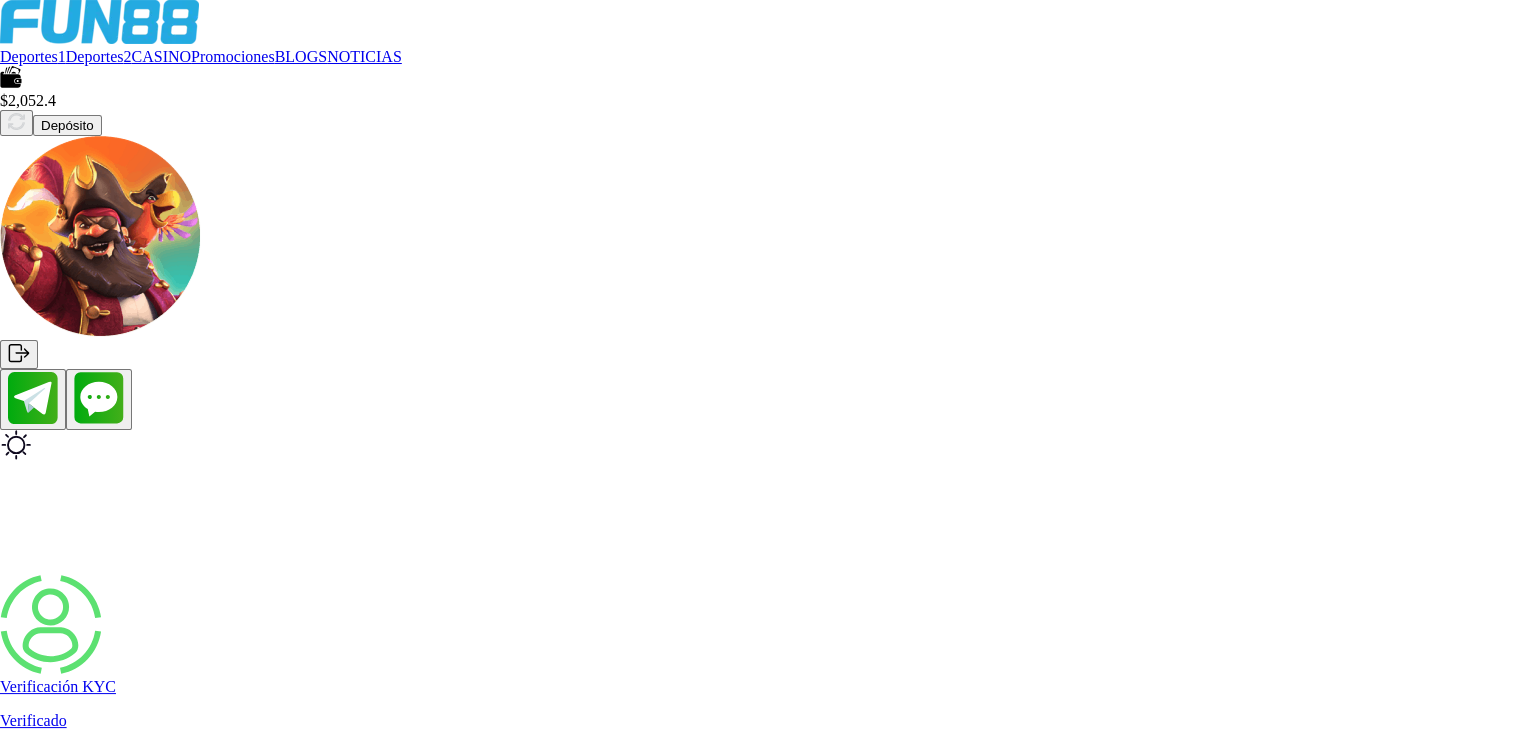click on "$ 2,052.4 Depósito" at bounding box center (760, 217) 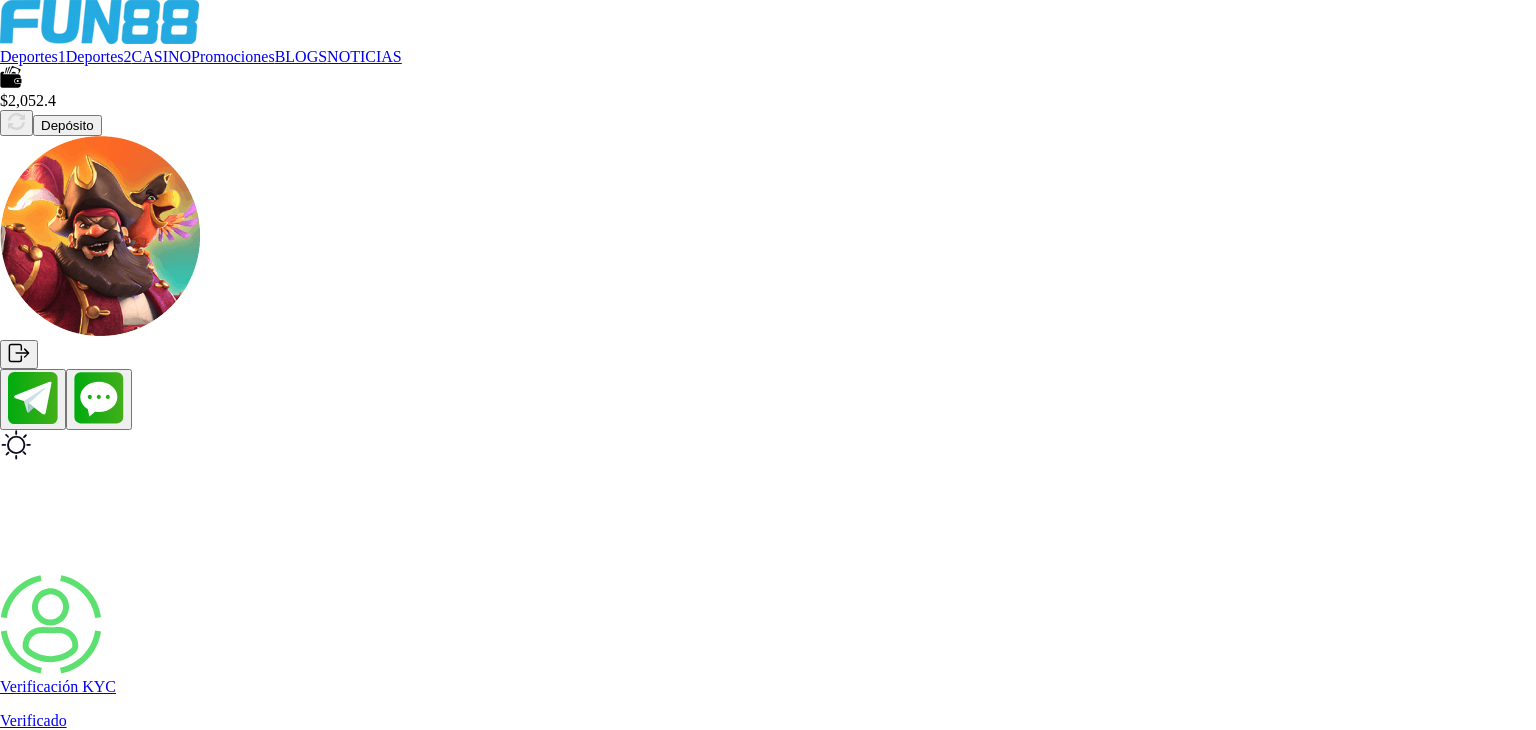 click on "Confirmar" at bounding box center (106, 3788) 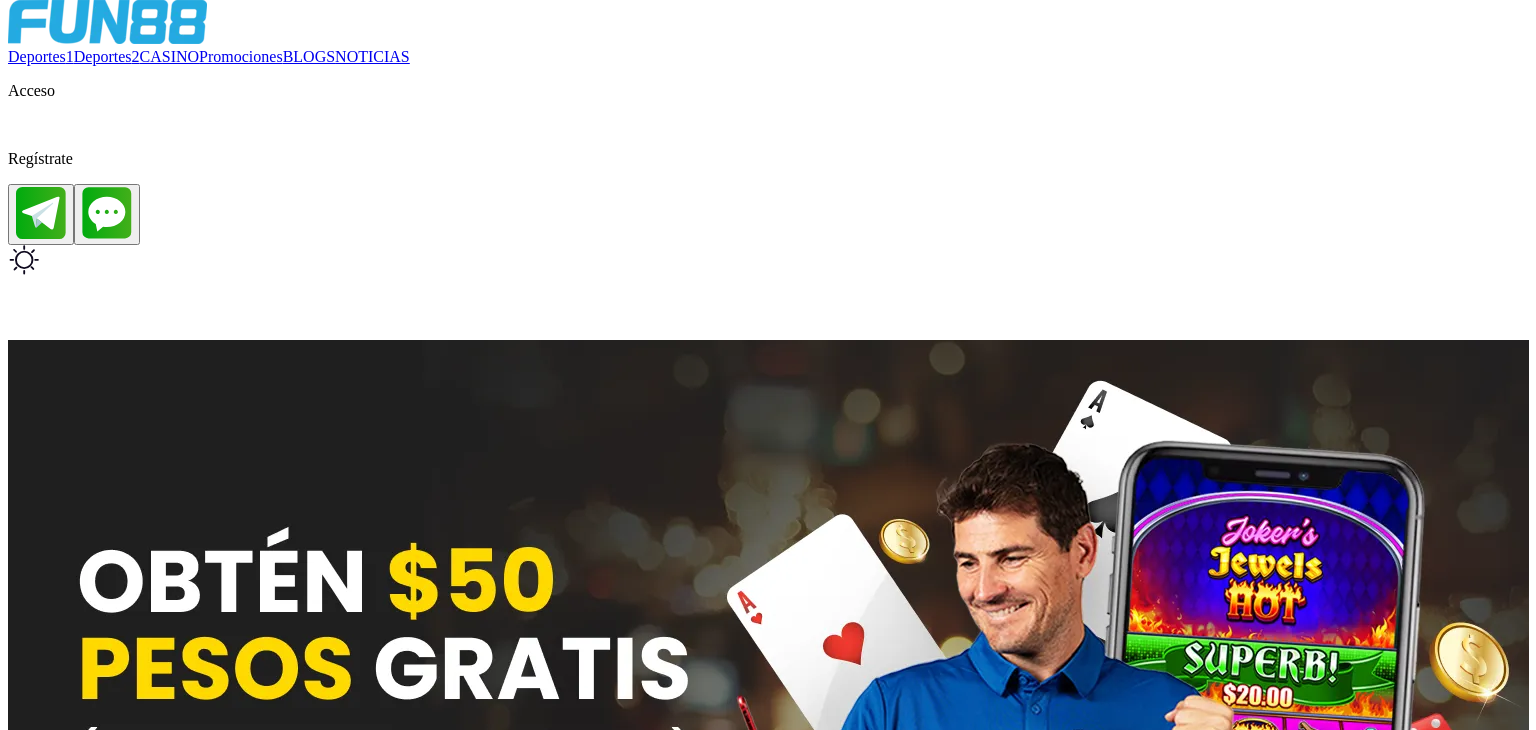 scroll, scrollTop: 0, scrollLeft: 0, axis: both 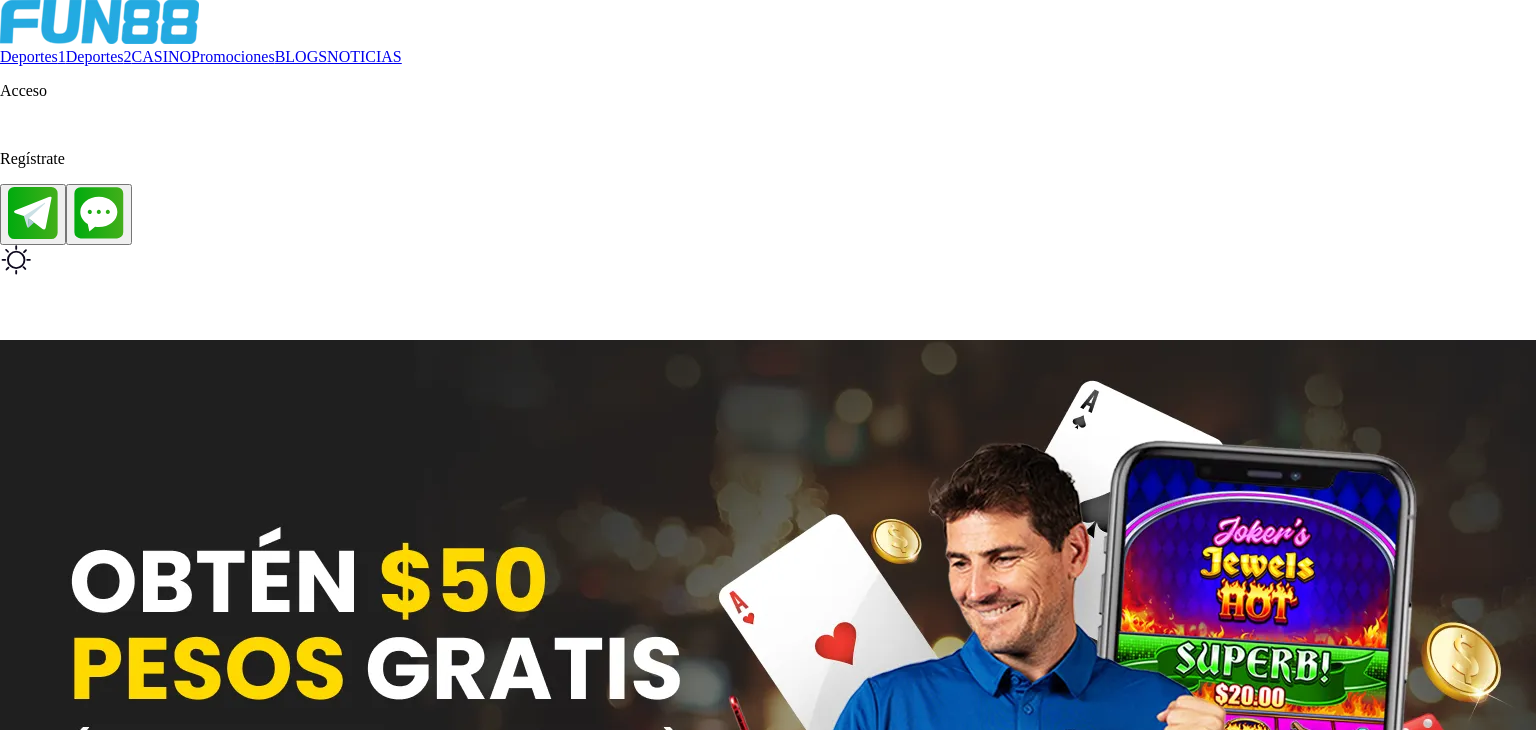 click at bounding box center (768, 29494) 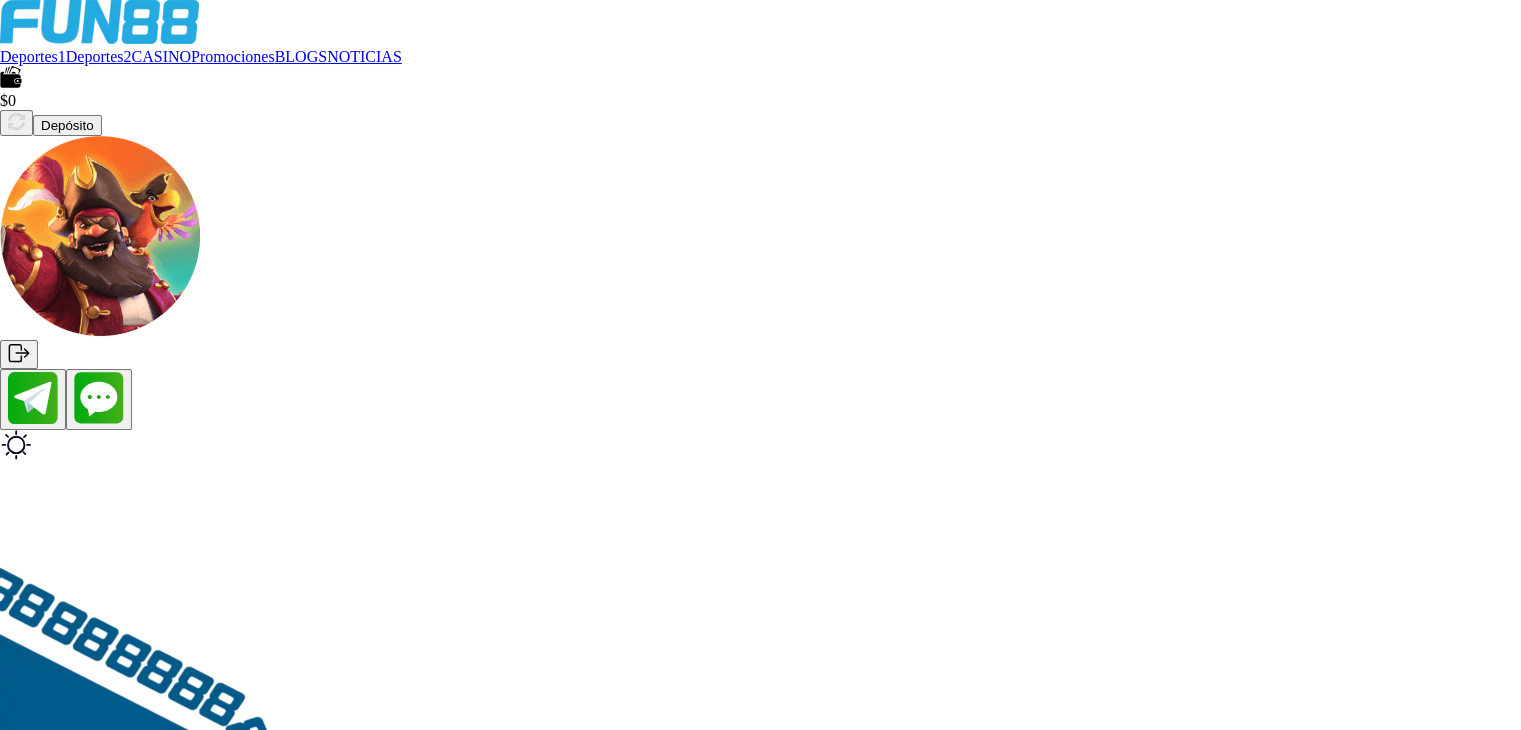 click on "Deportes  1 Deportes  2 CASINO Promociones BLOGS NOTICIAS $ 0 Depósito" at bounding box center [760, 184] 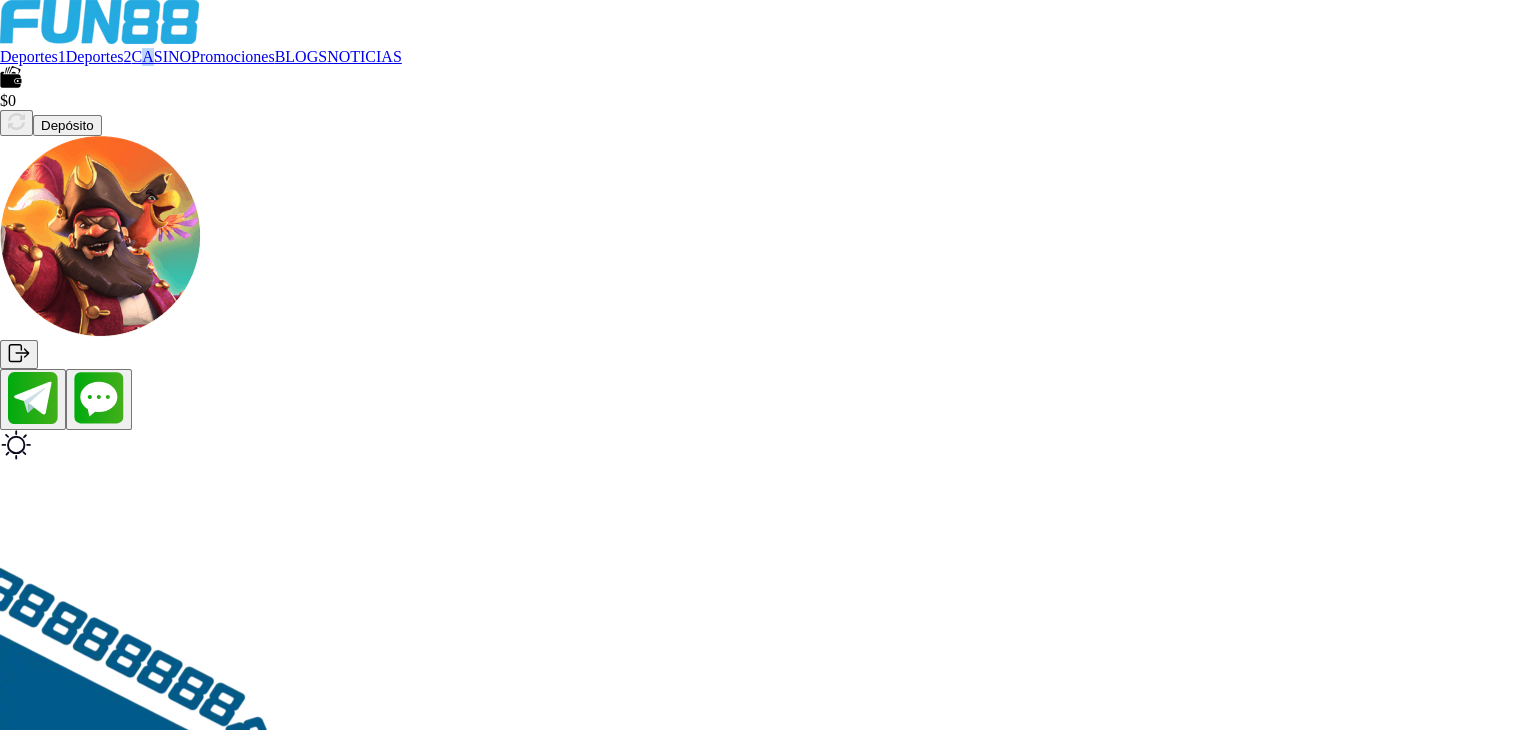 click on "CASINO" at bounding box center [162, 56] 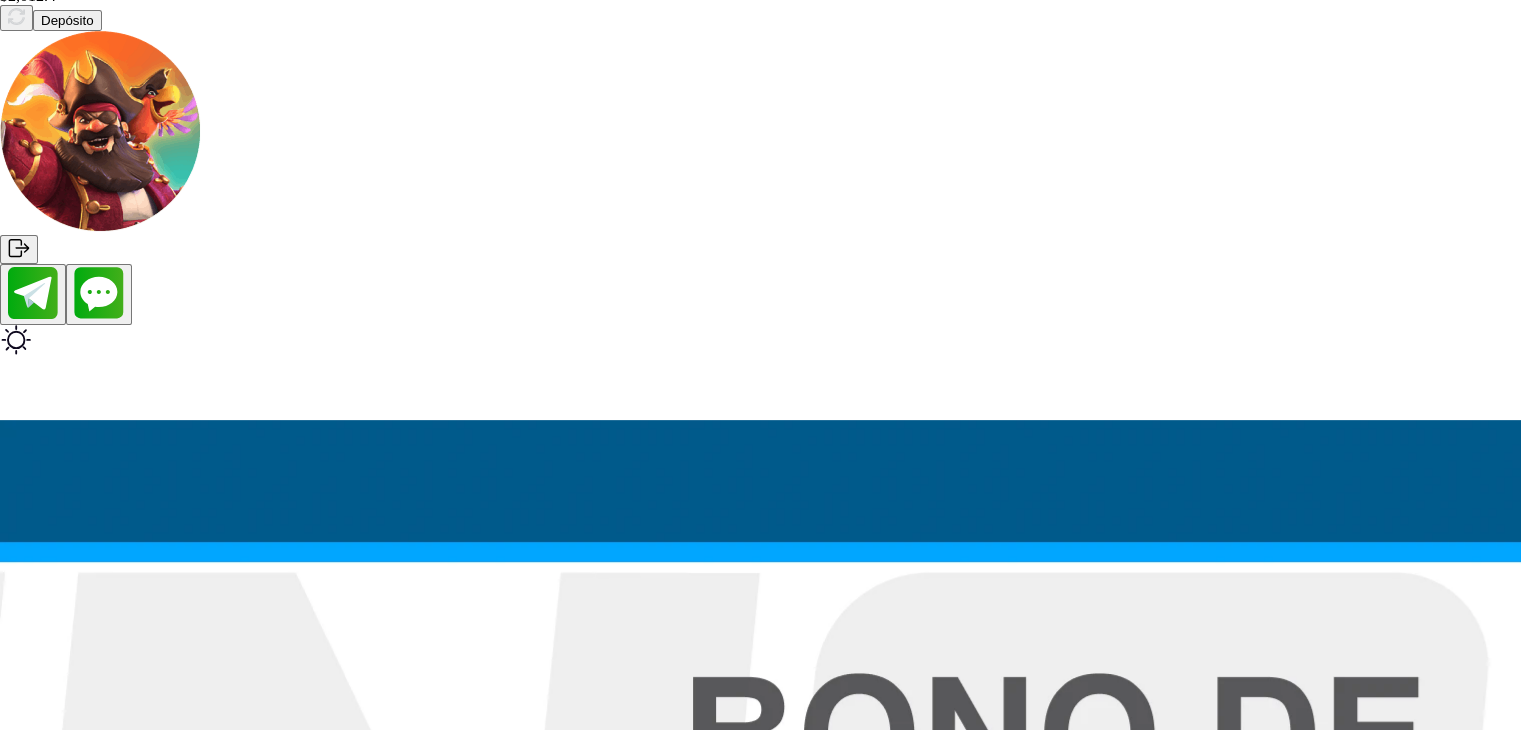 scroll, scrollTop: 300, scrollLeft: 0, axis: vertical 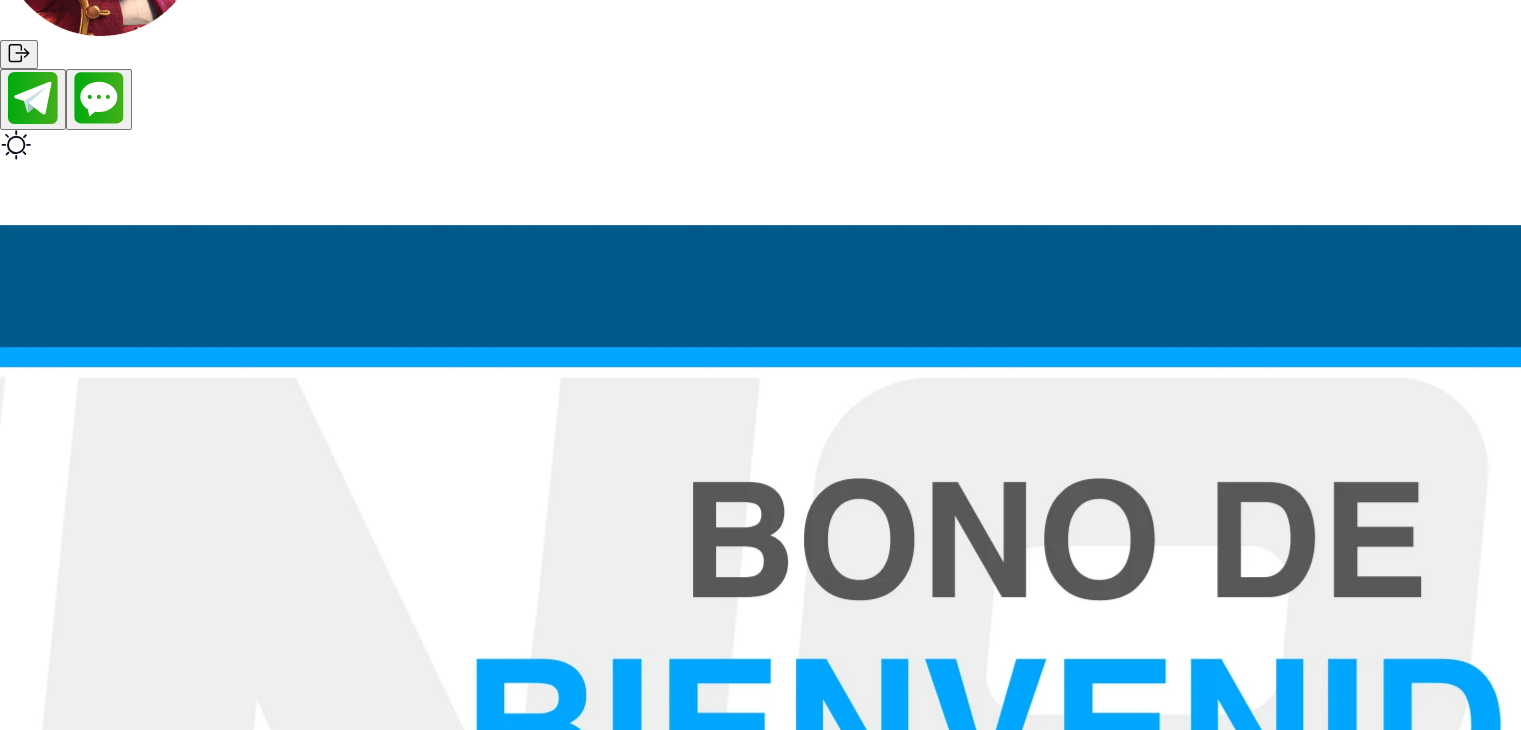 click at bounding box center [40, 13761] 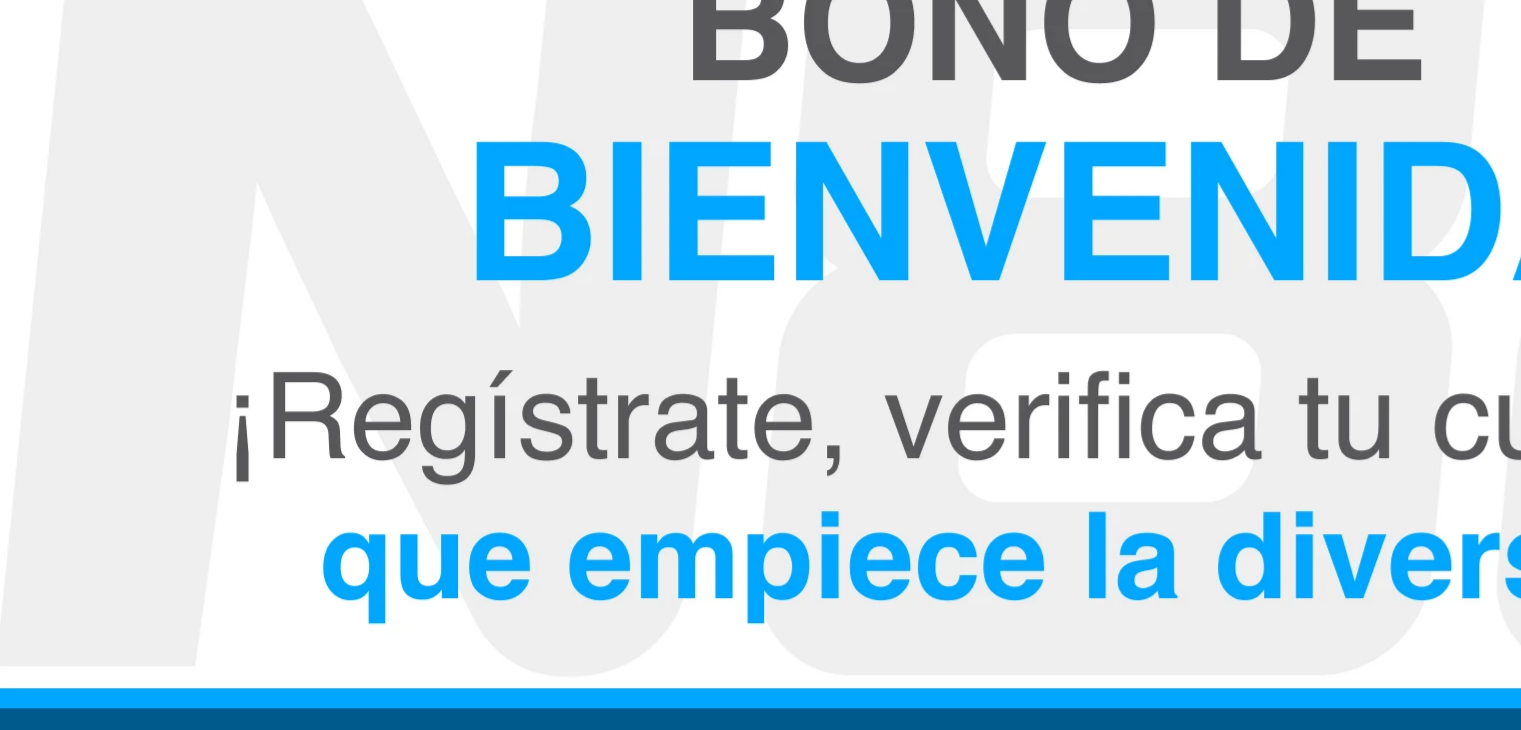 scroll, scrollTop: 900, scrollLeft: 0, axis: vertical 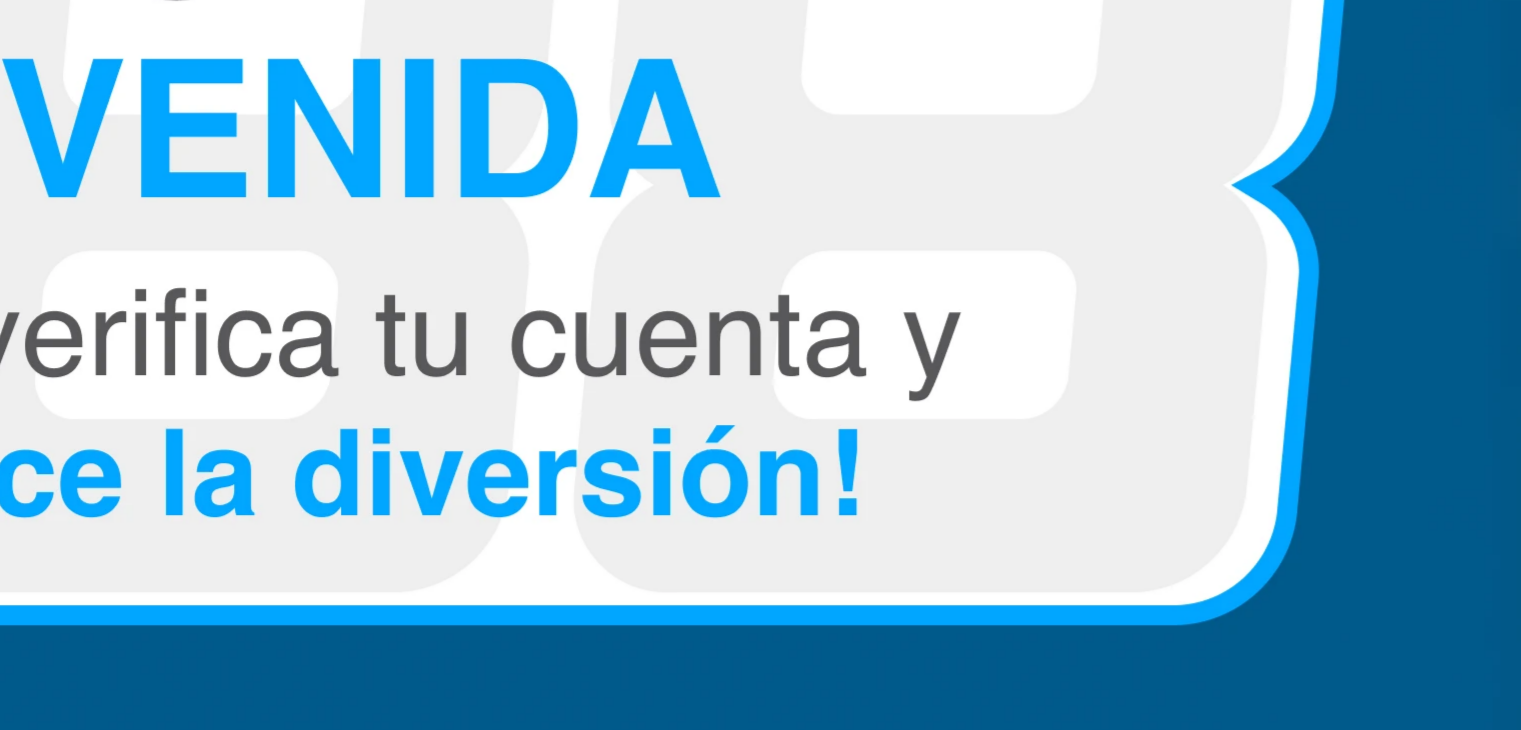 click at bounding box center [760, 31231] 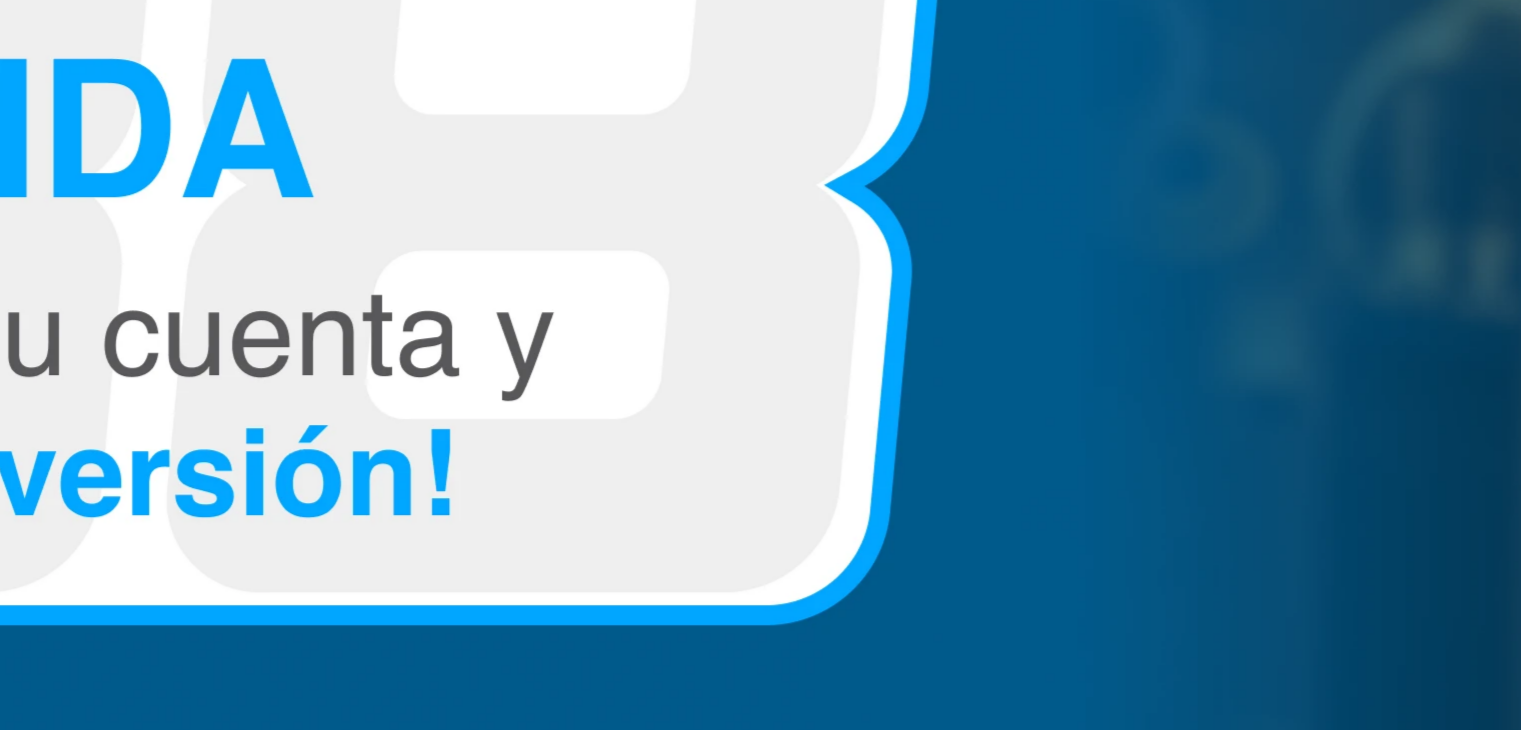 scroll, scrollTop: 0, scrollLeft: 0, axis: both 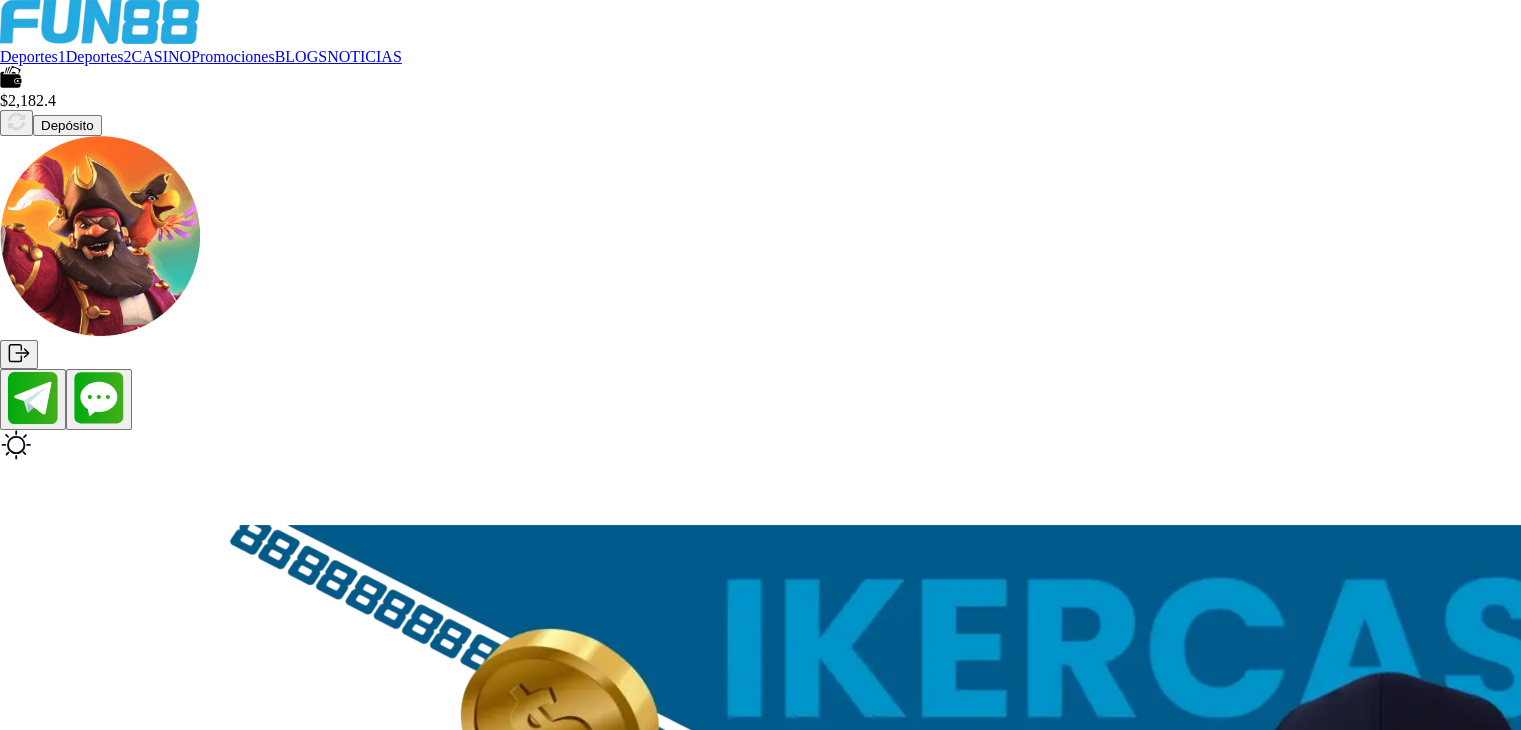 click at bounding box center [16, 123] 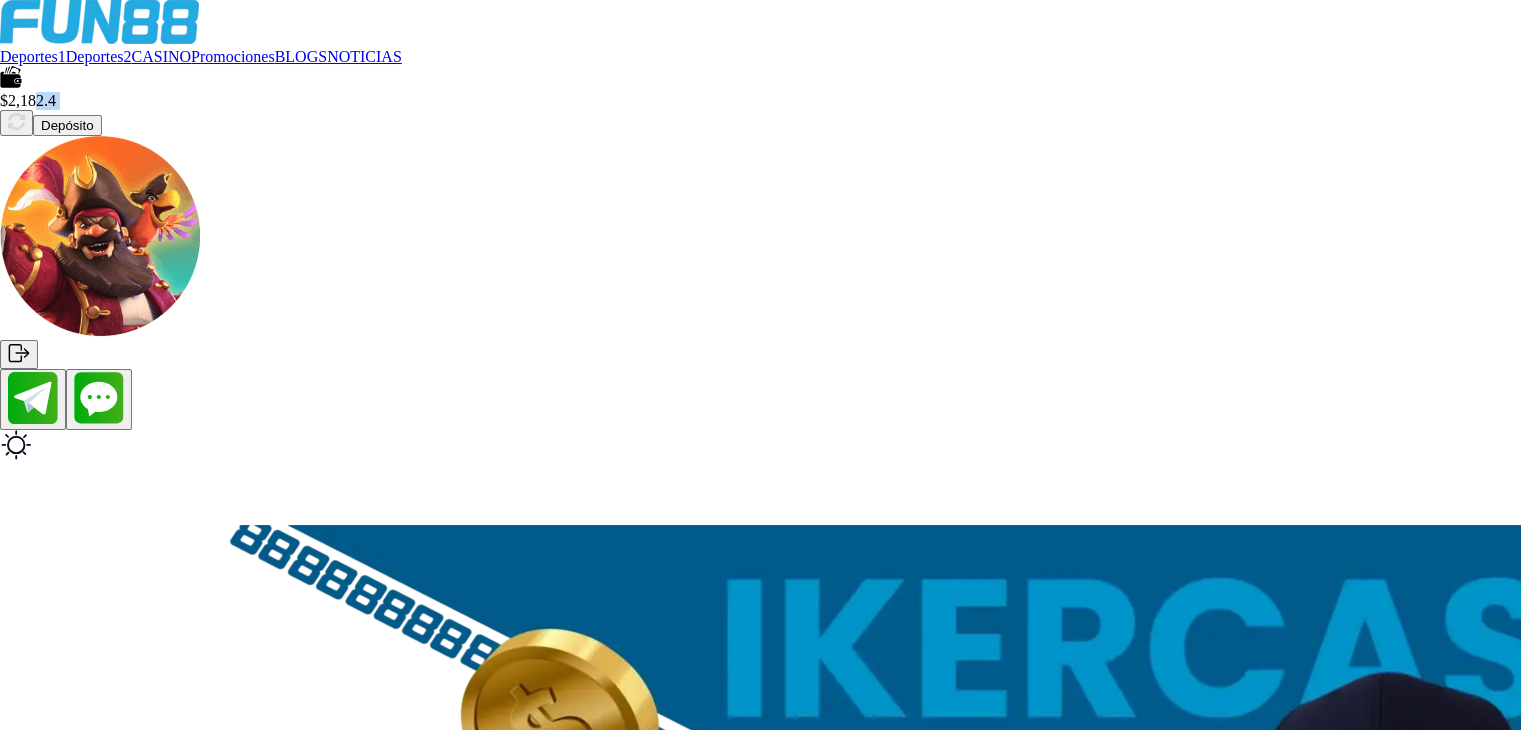 drag, startPoint x: 1209, startPoint y: 19, endPoint x: 1238, endPoint y: 21, distance: 29.068884 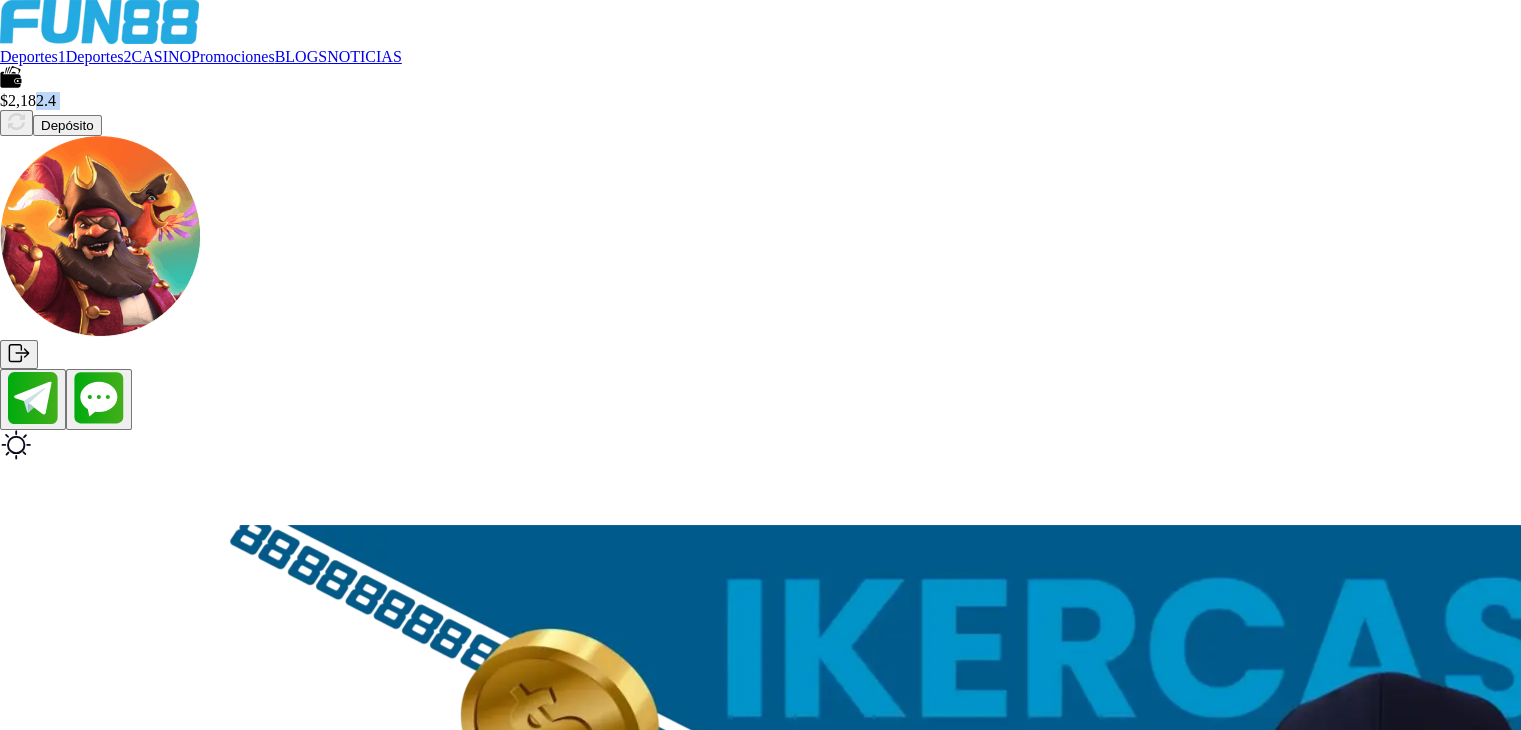 click at bounding box center [16, 121] 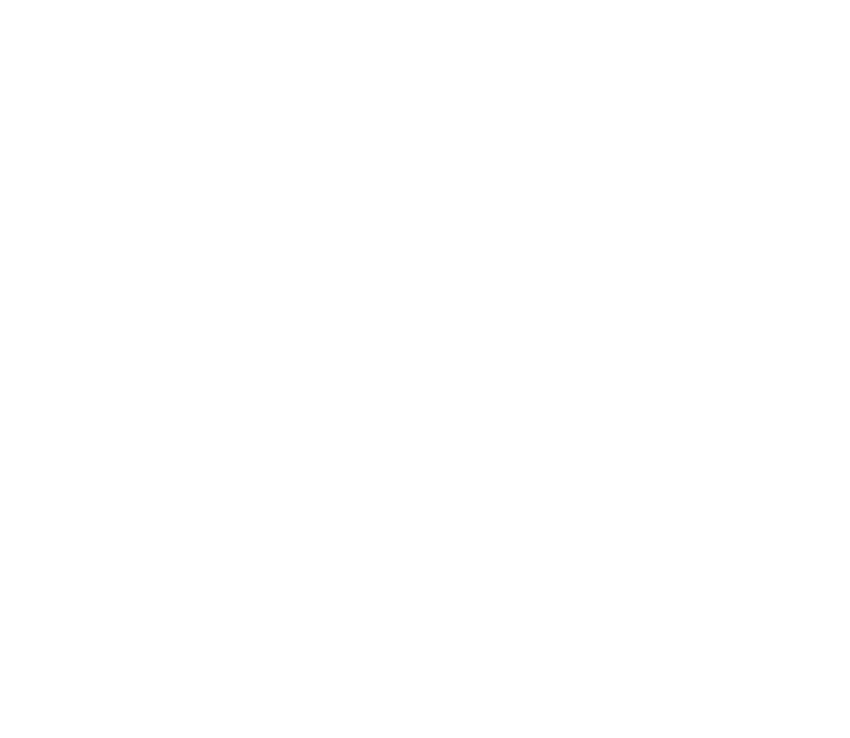 scroll, scrollTop: 0, scrollLeft: 0, axis: both 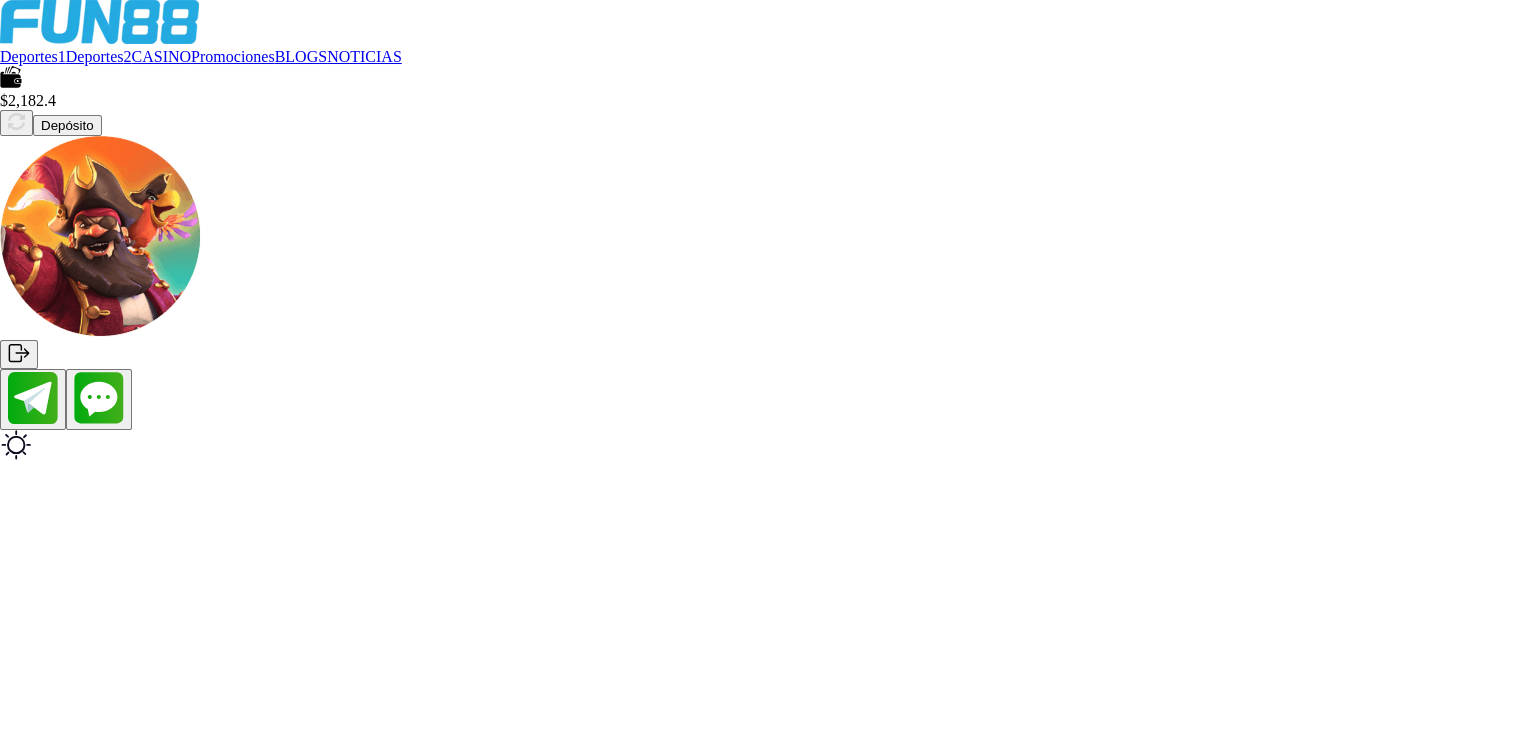 click on "CASINO" at bounding box center (162, 56) 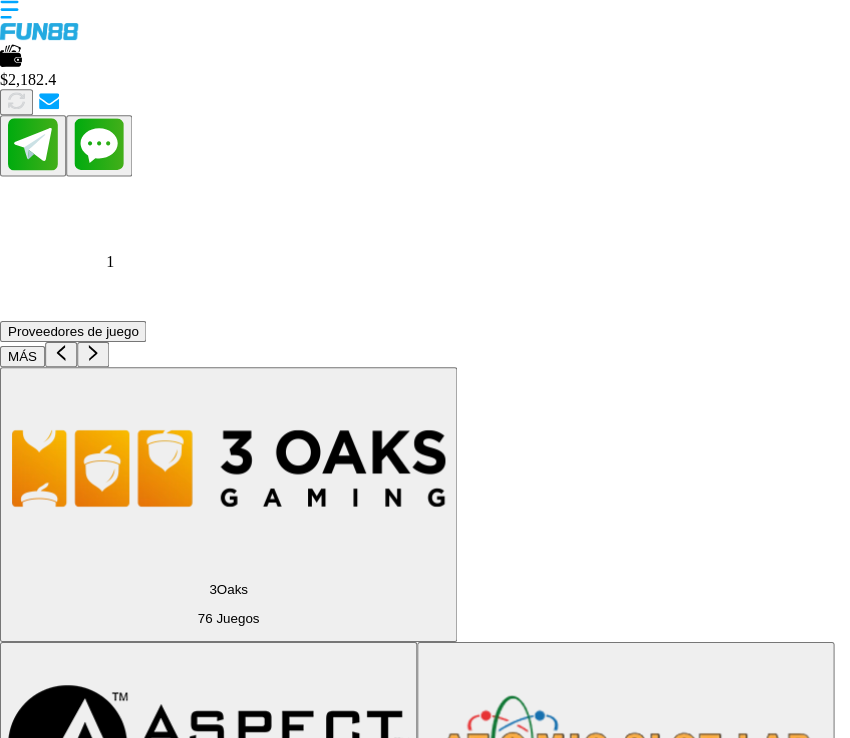 click on "$ 2,182.4" at bounding box center (425, 57) 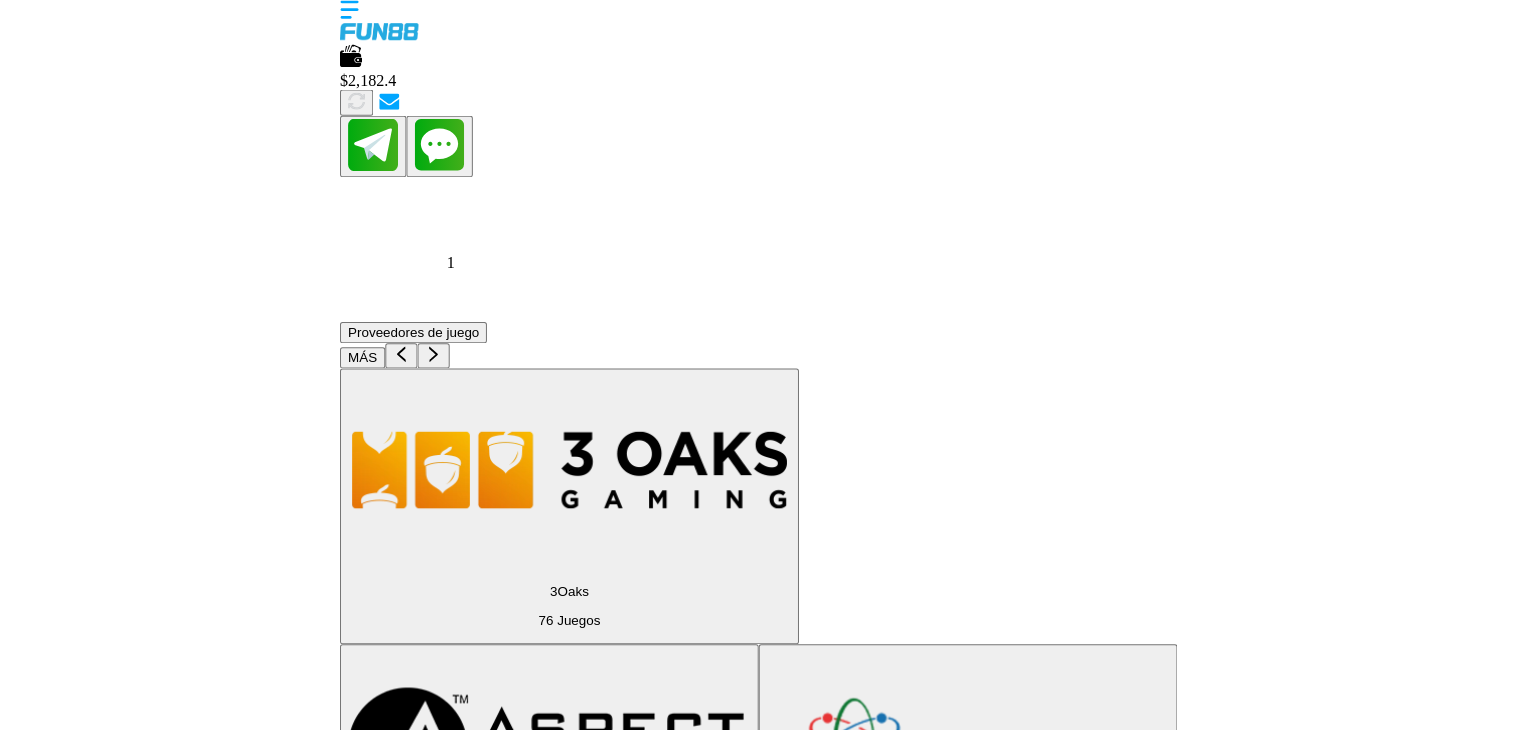 scroll, scrollTop: 0, scrollLeft: 50, axis: horizontal 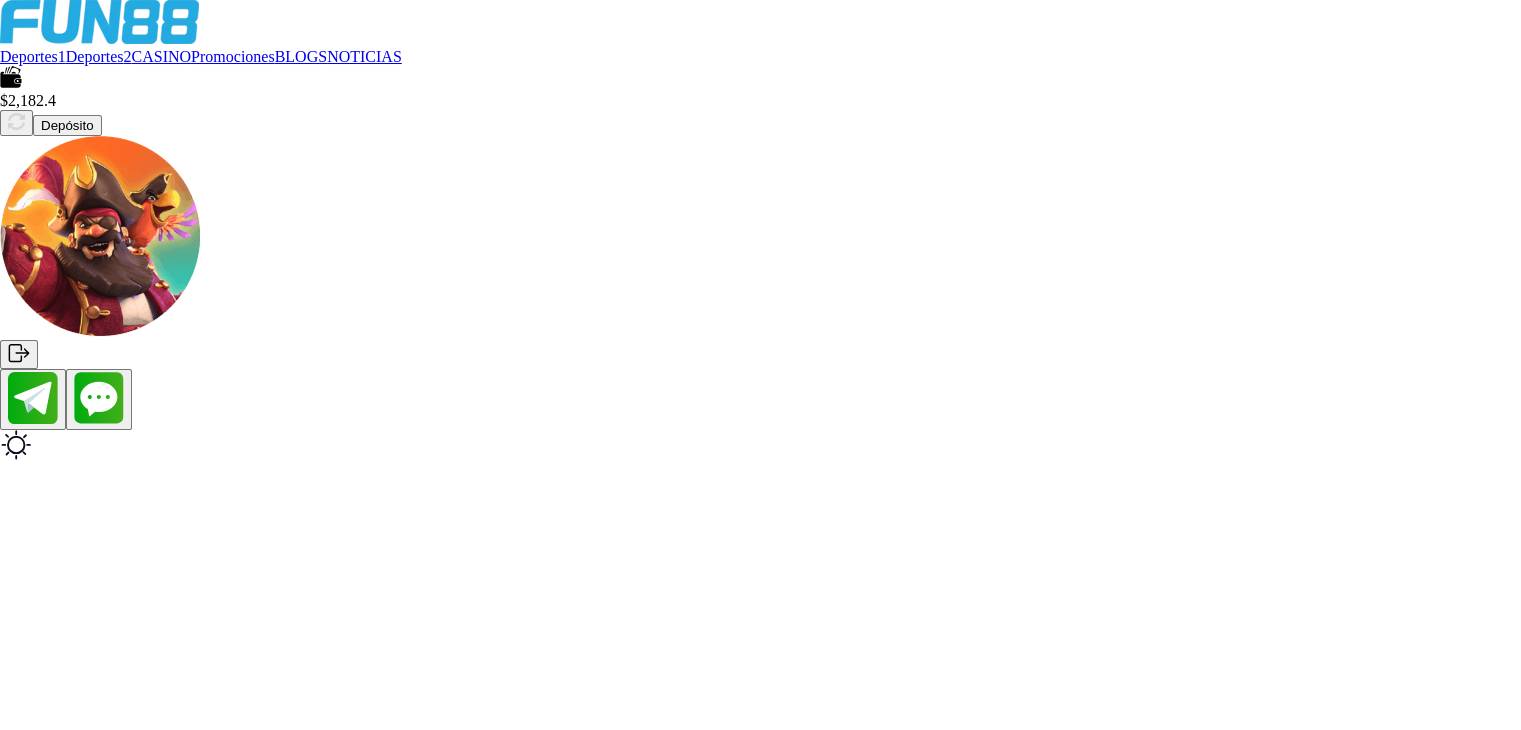 click on "CASINO" at bounding box center (162, 56) 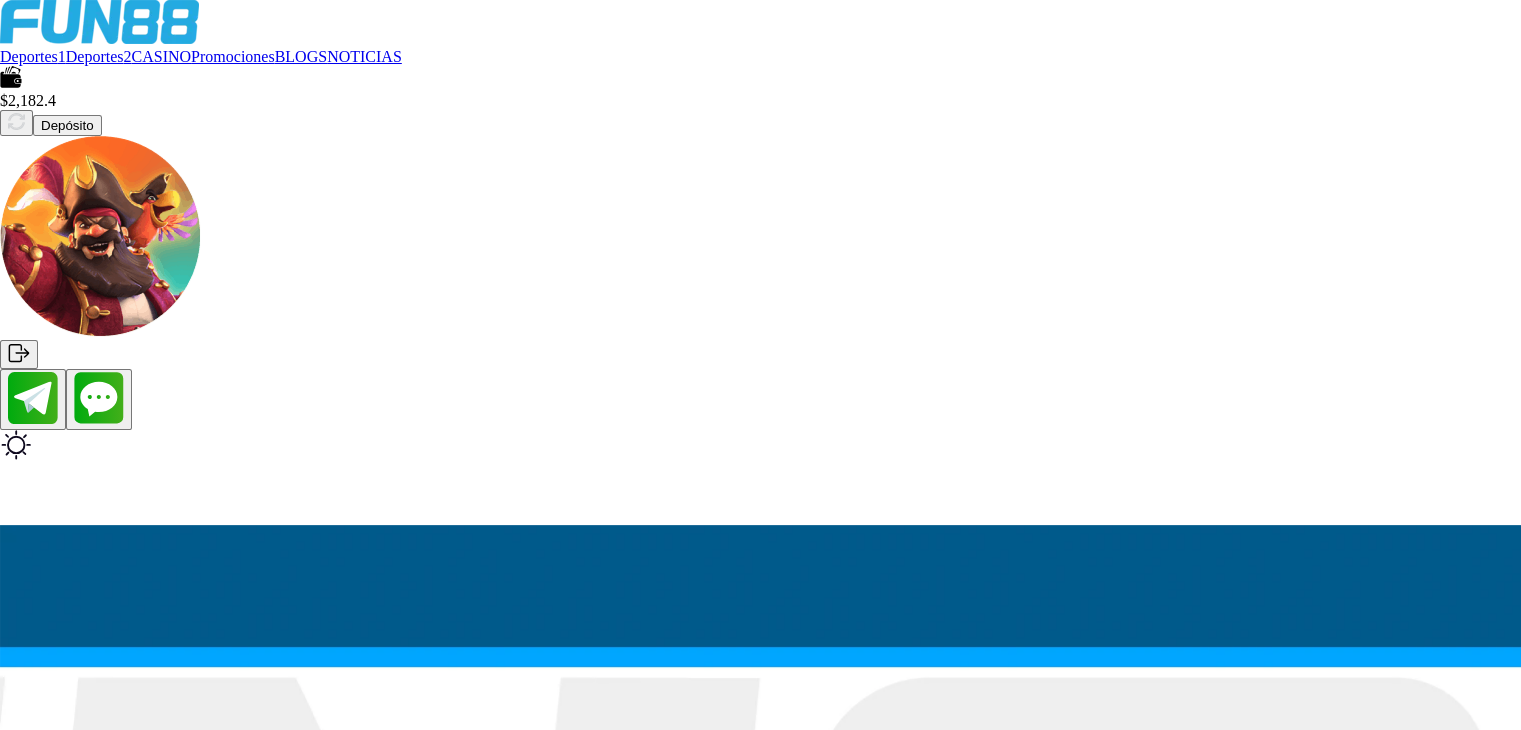 click on "SLOTS" at bounding box center [760, 14136] 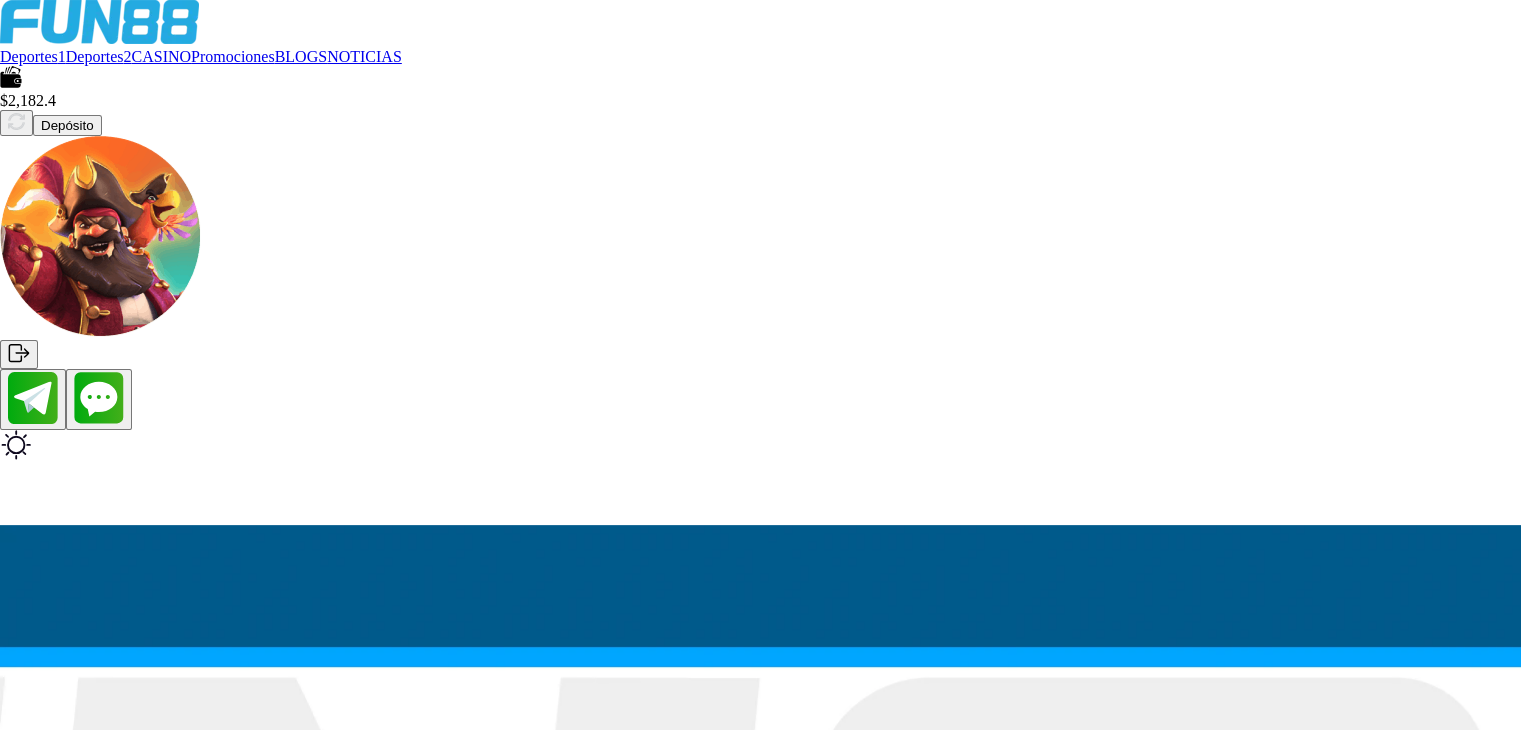 scroll, scrollTop: 200, scrollLeft: 0, axis: vertical 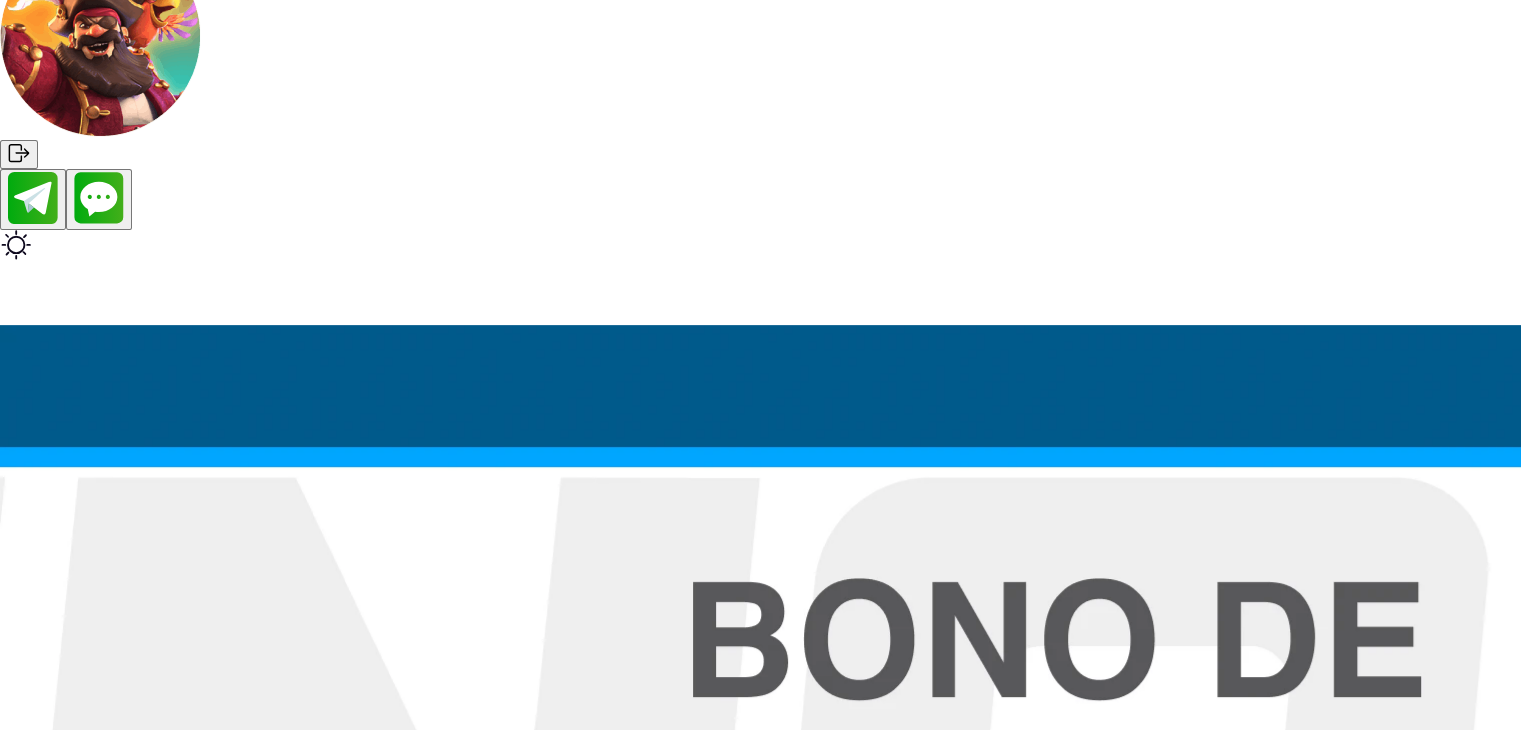 click at bounding box center [40, 13313] 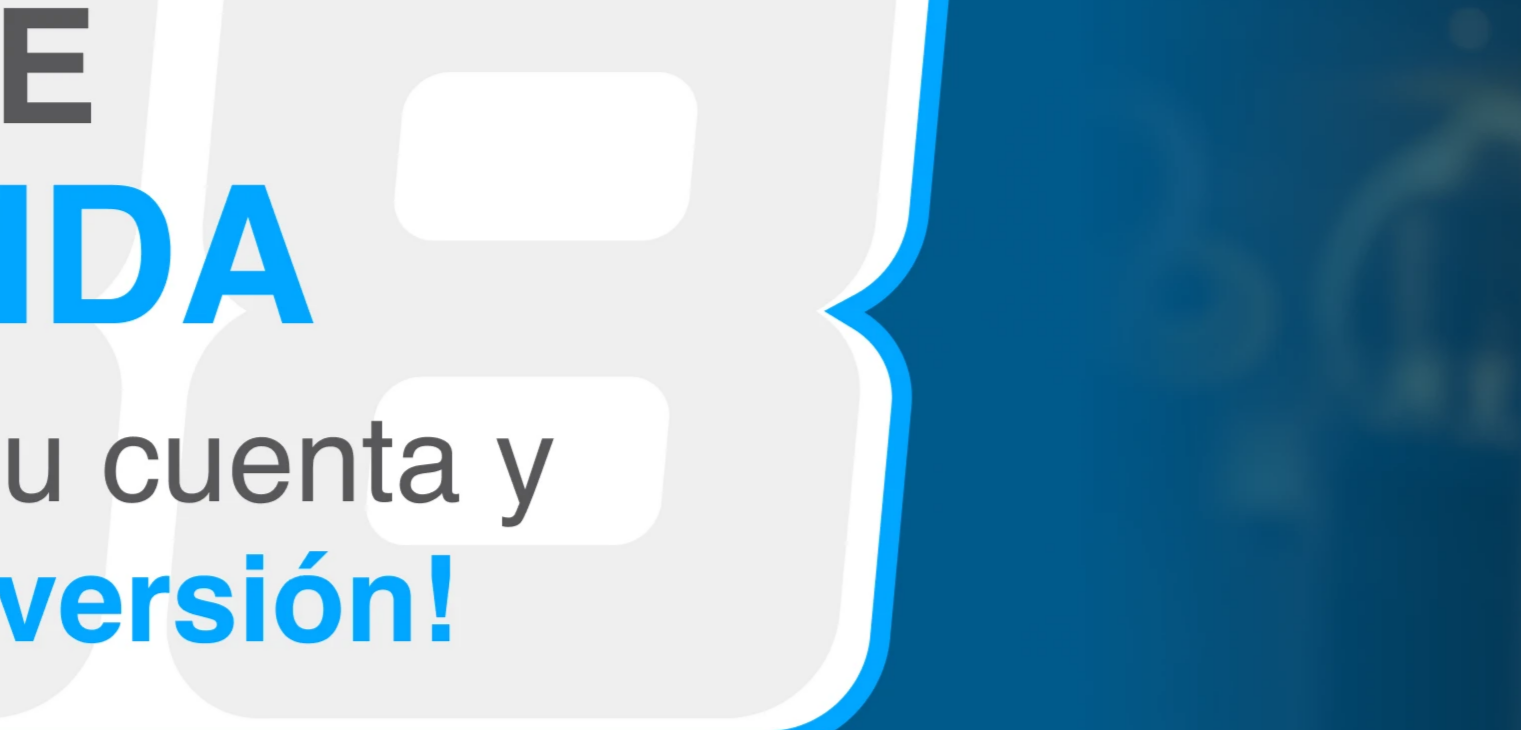 scroll, scrollTop: 1000, scrollLeft: 0, axis: vertical 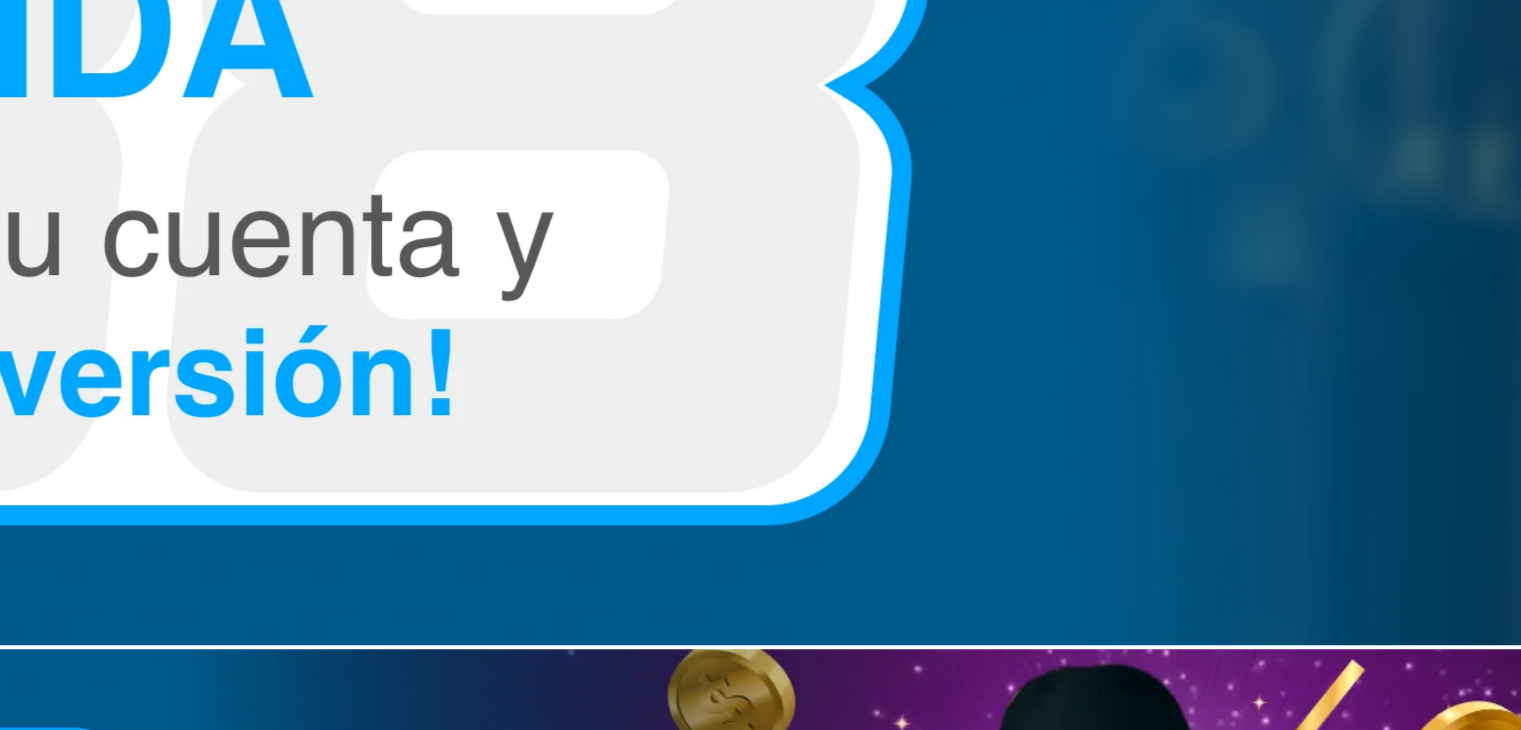 drag, startPoint x: 271, startPoint y: 420, endPoint x: 231, endPoint y: 423, distance: 40.112343 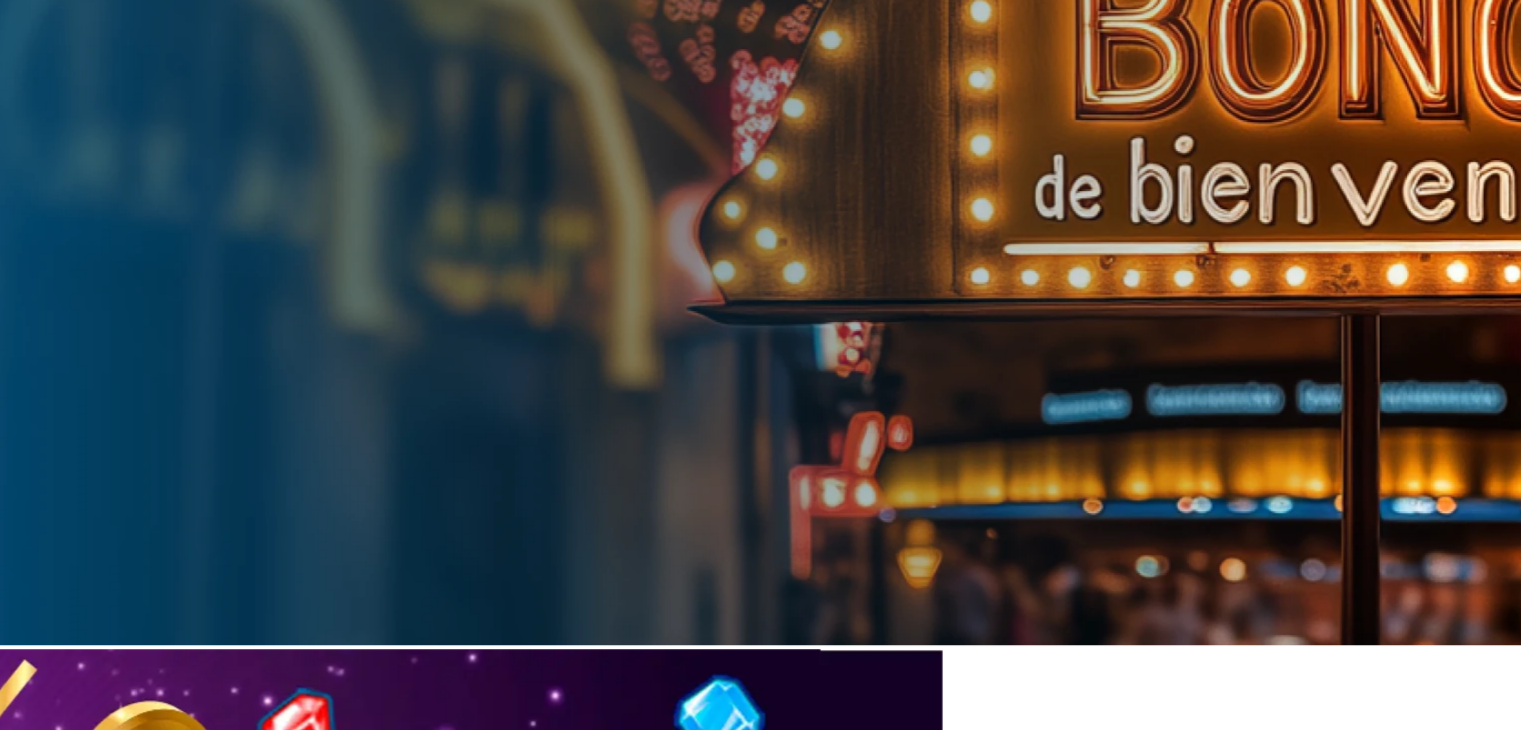 scroll, scrollTop: 0, scrollLeft: 0, axis: both 